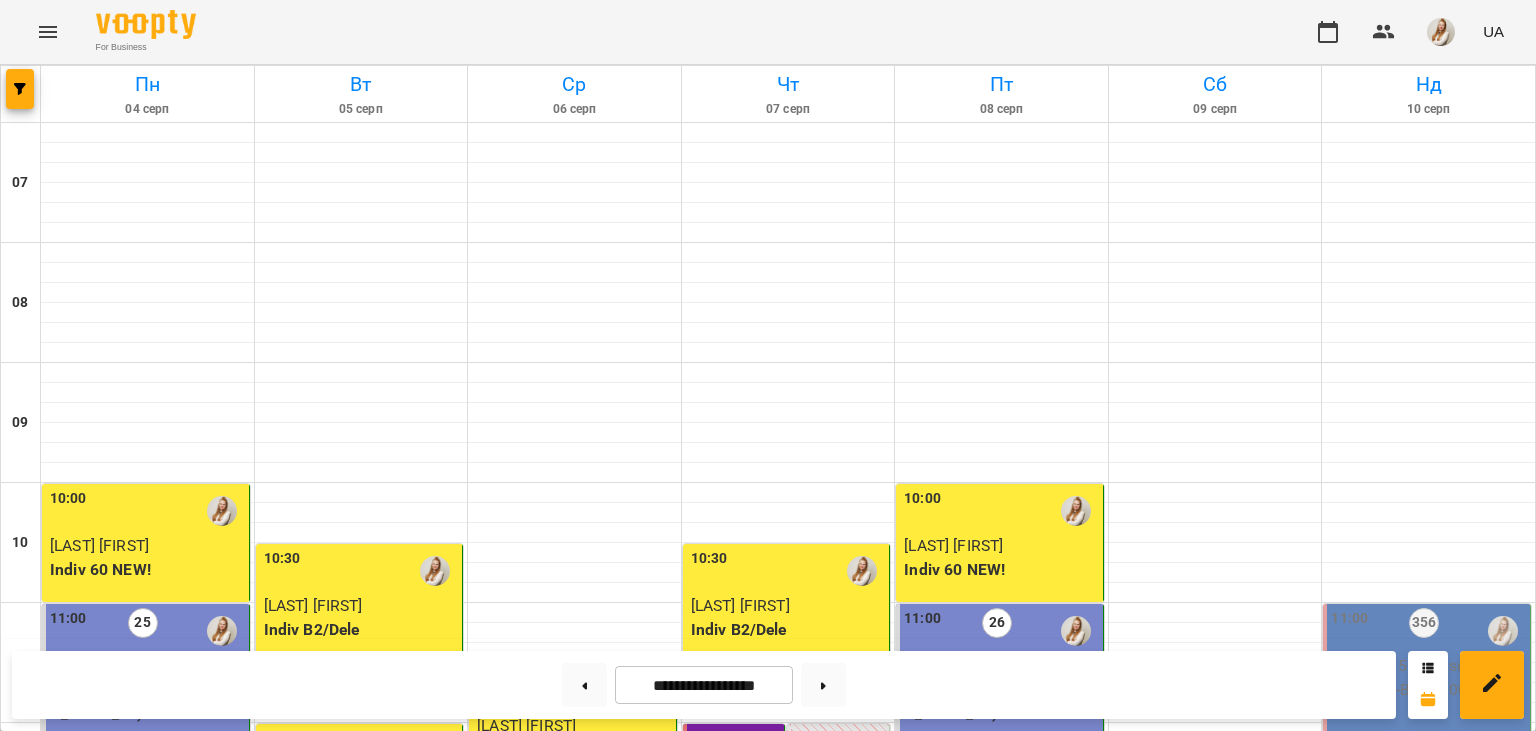 scroll, scrollTop: 0, scrollLeft: 0, axis: both 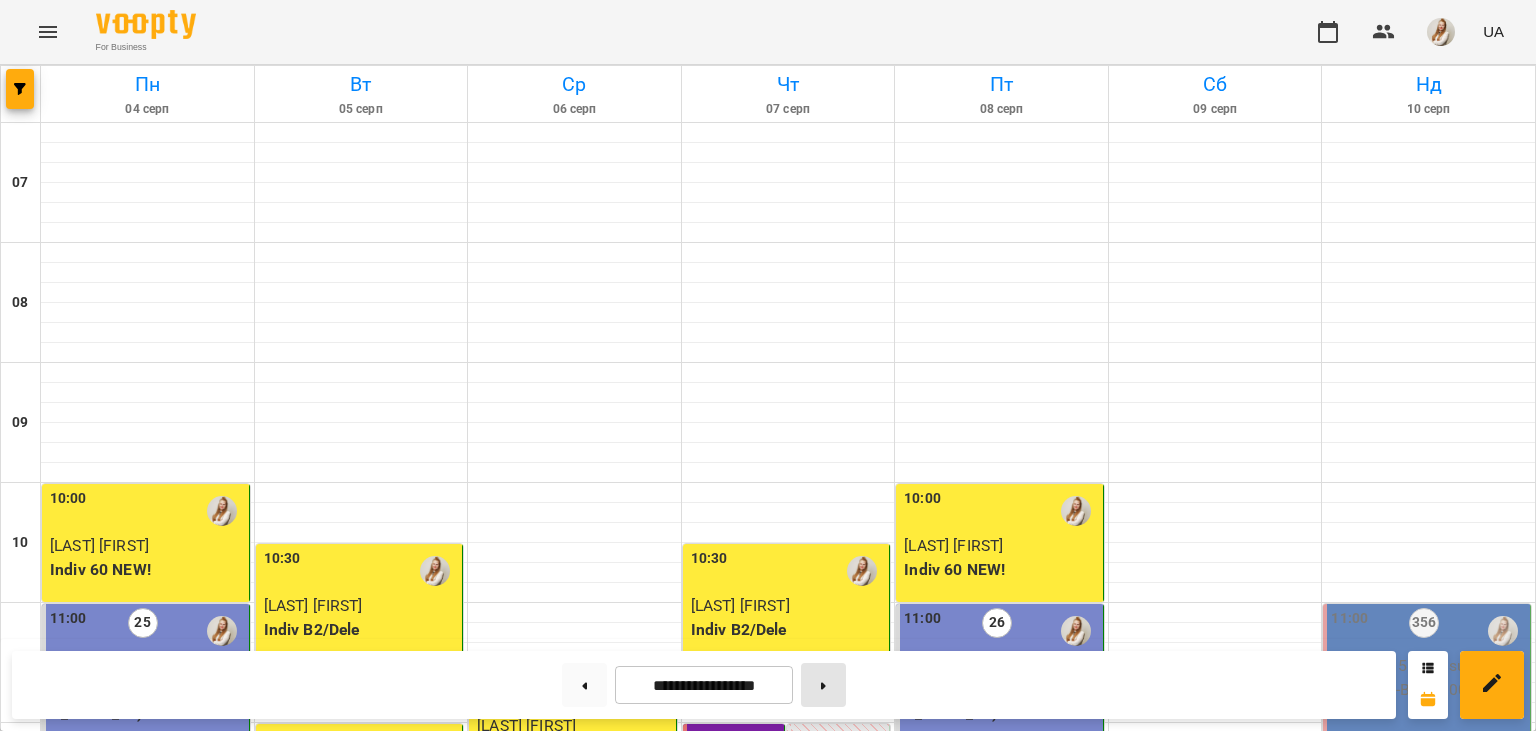click at bounding box center [823, 685] 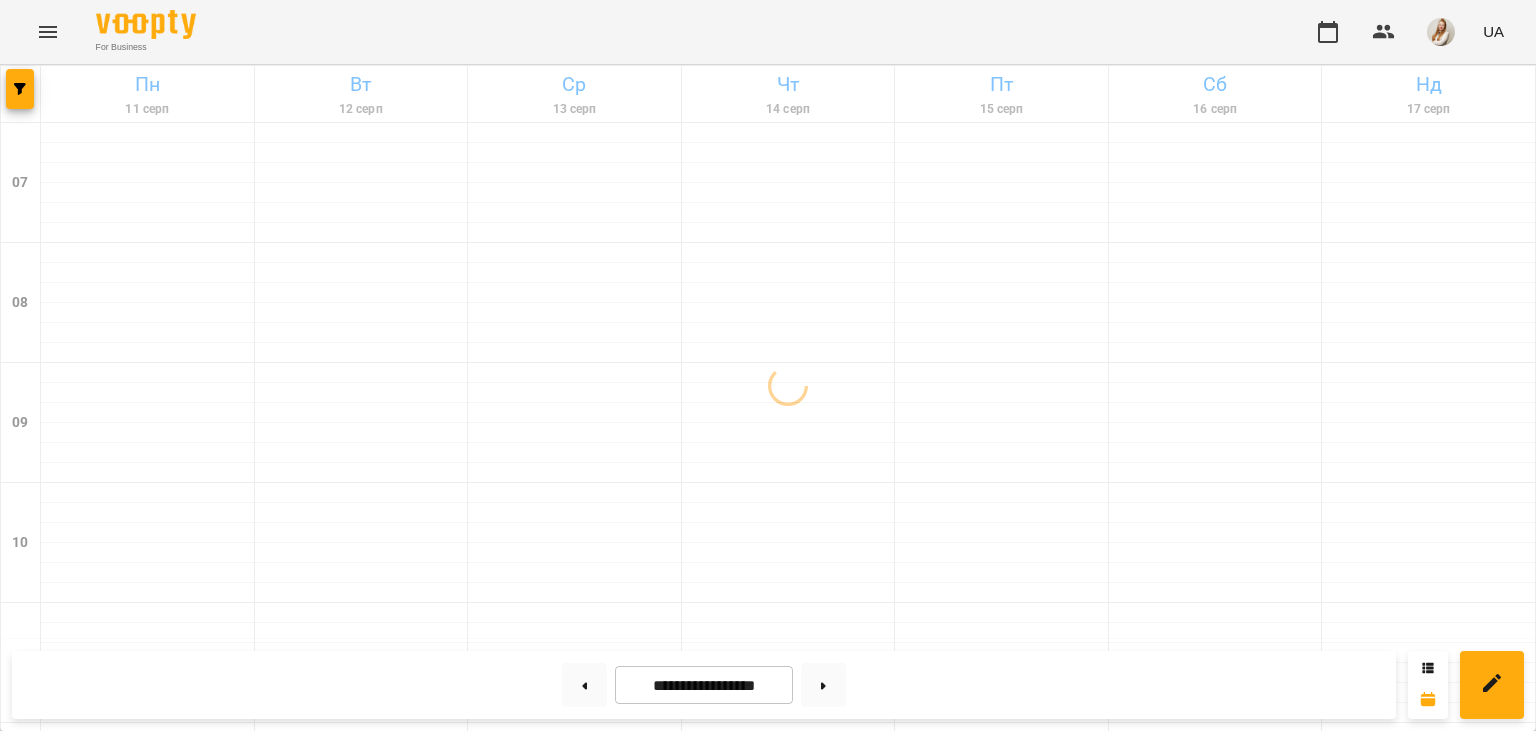 click on "For Business UA" at bounding box center (768, 32) 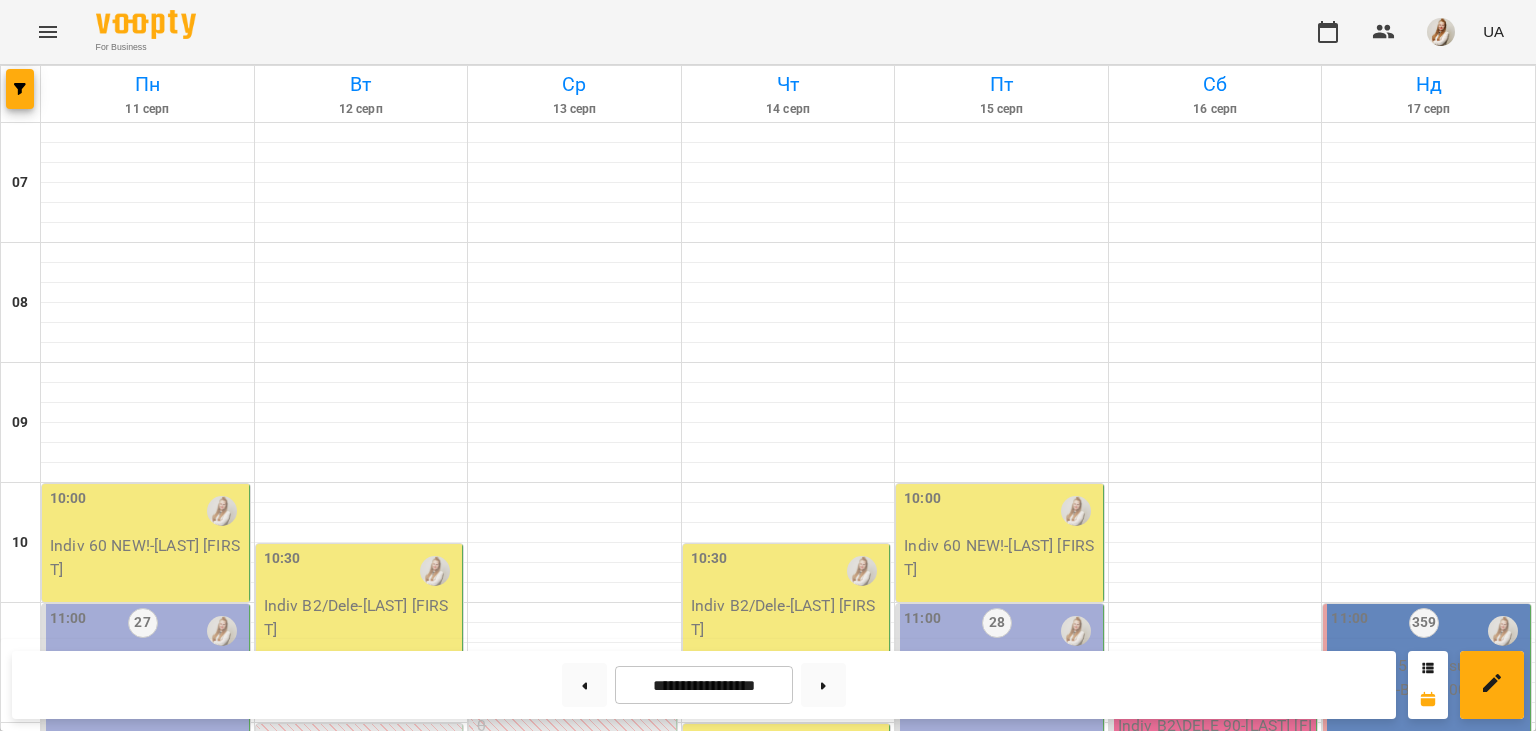 scroll, scrollTop: 582, scrollLeft: 0, axis: vertical 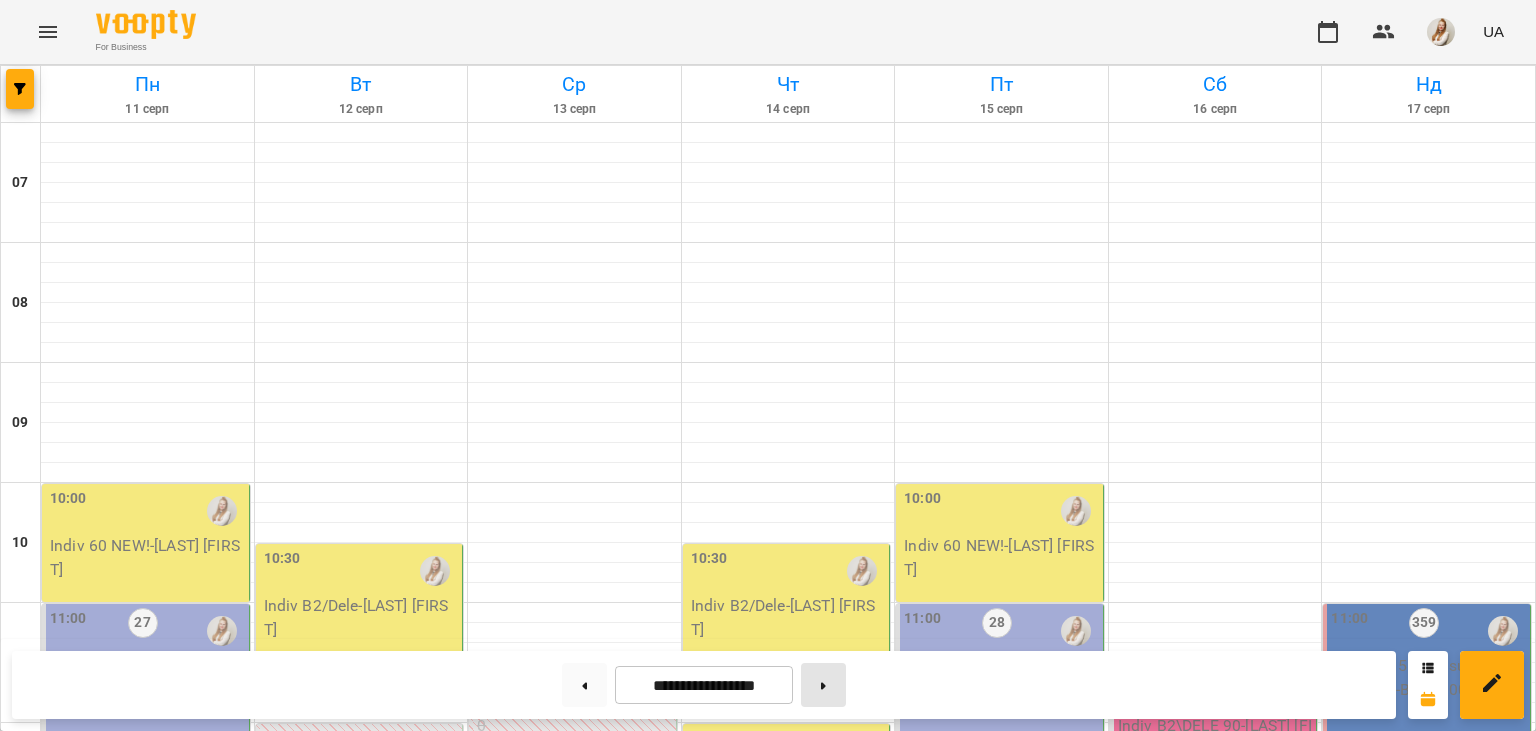 click at bounding box center [823, 685] 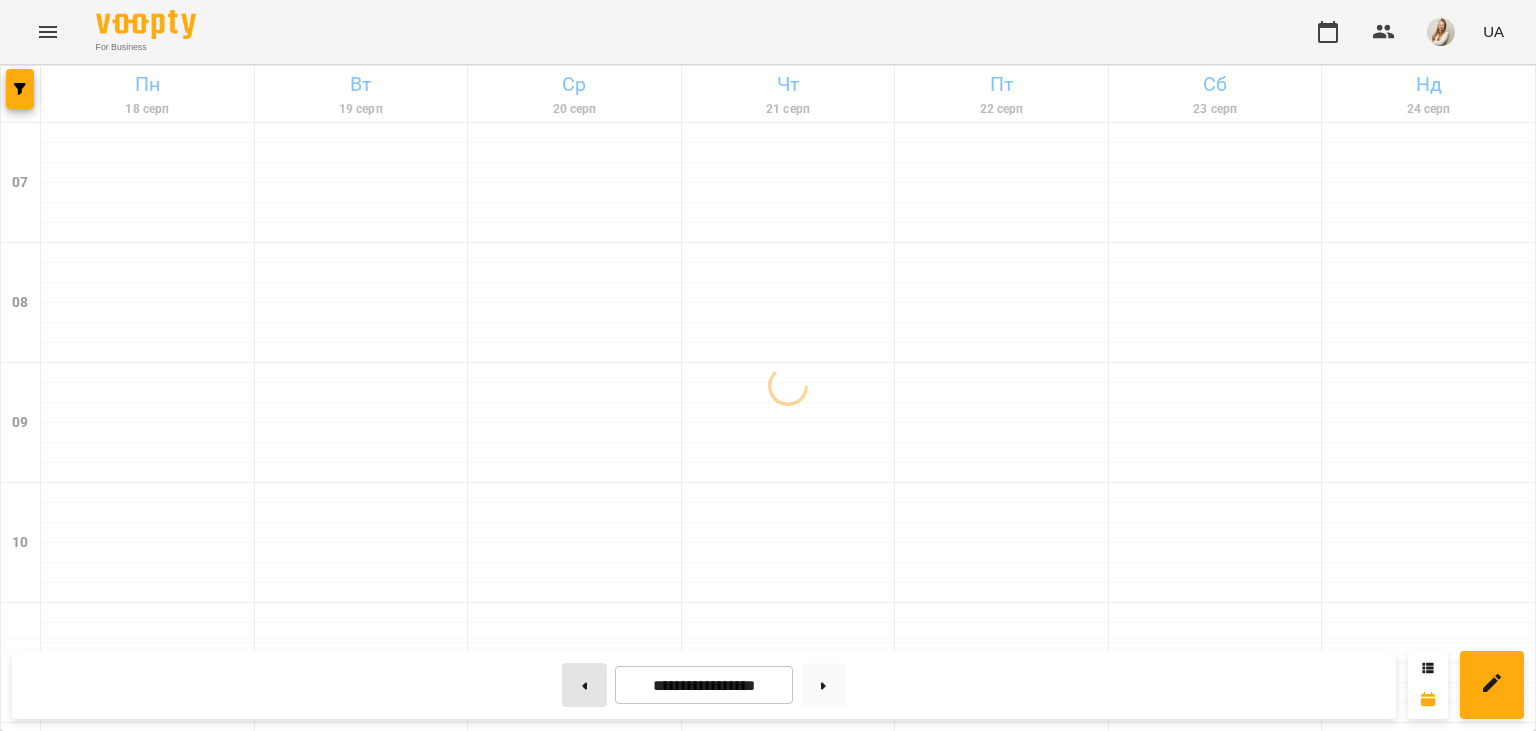 click at bounding box center [584, 685] 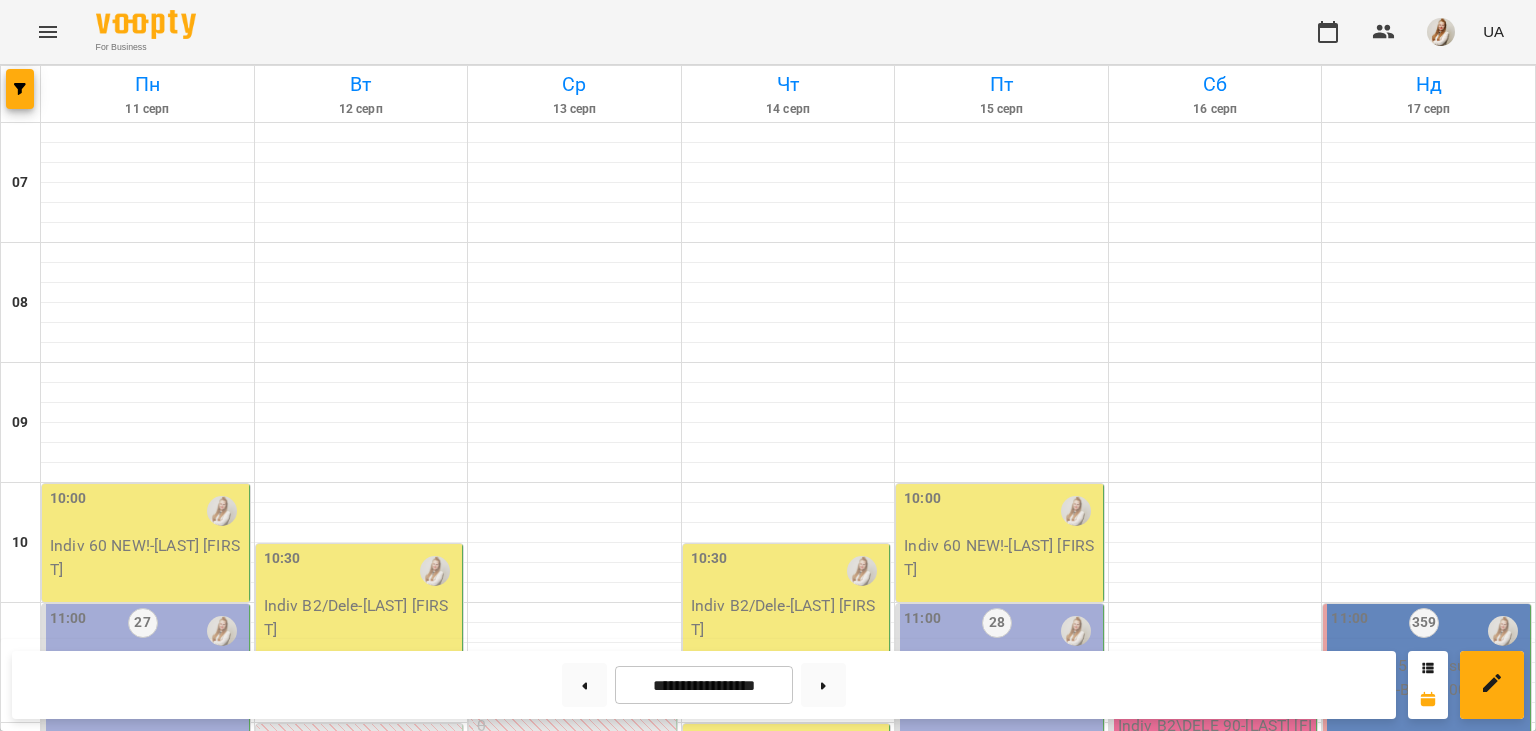 click on "For Business UA" at bounding box center (768, 32) 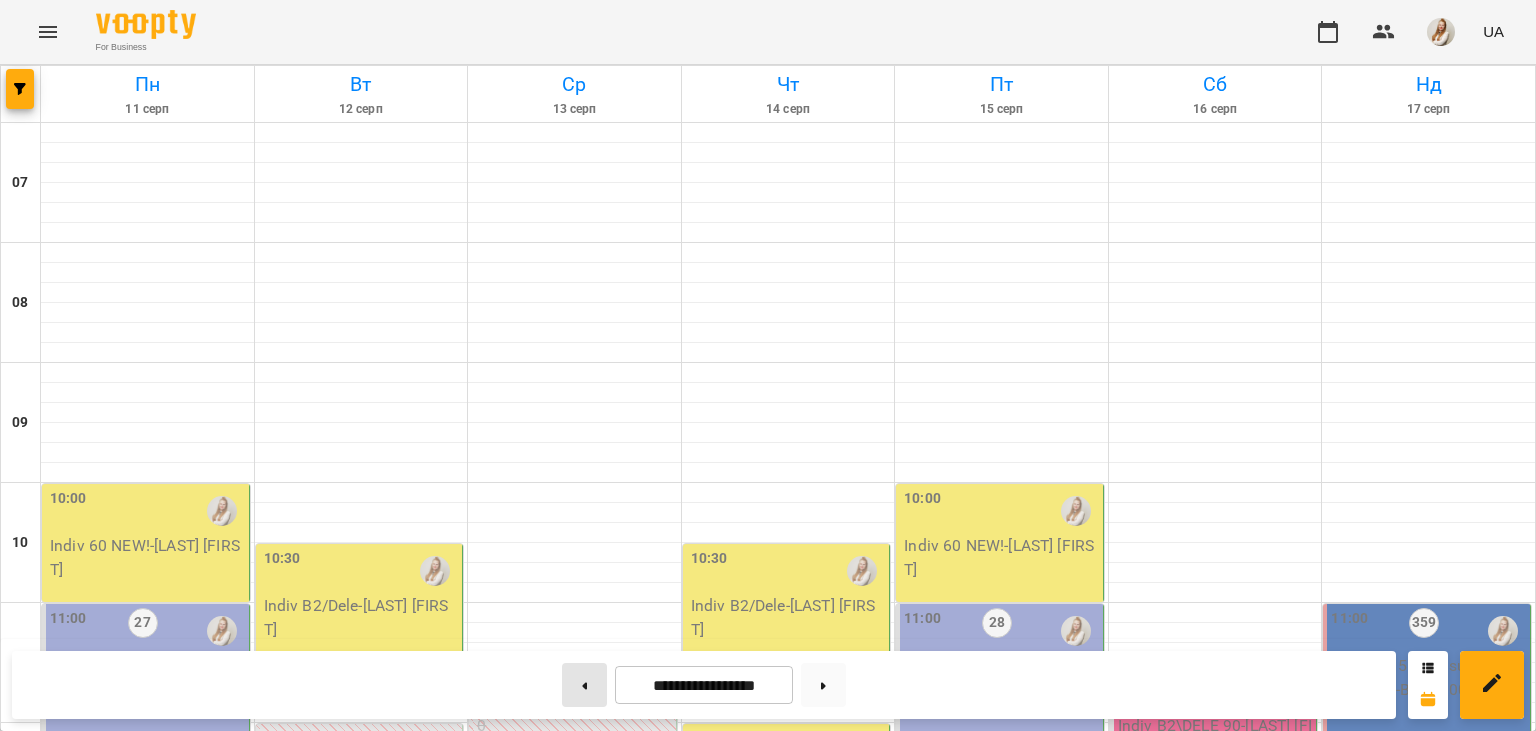 click at bounding box center [584, 685] 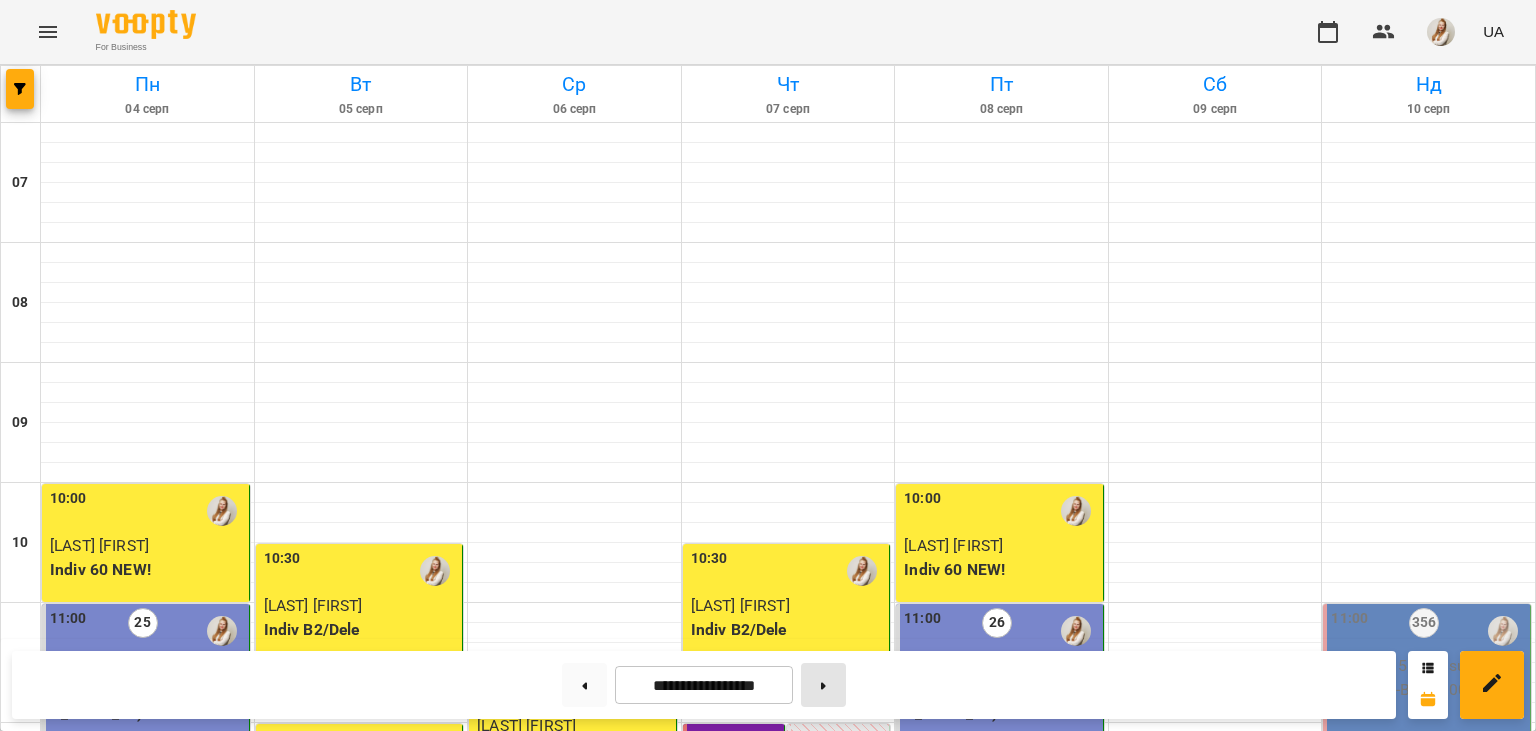 click at bounding box center [823, 685] 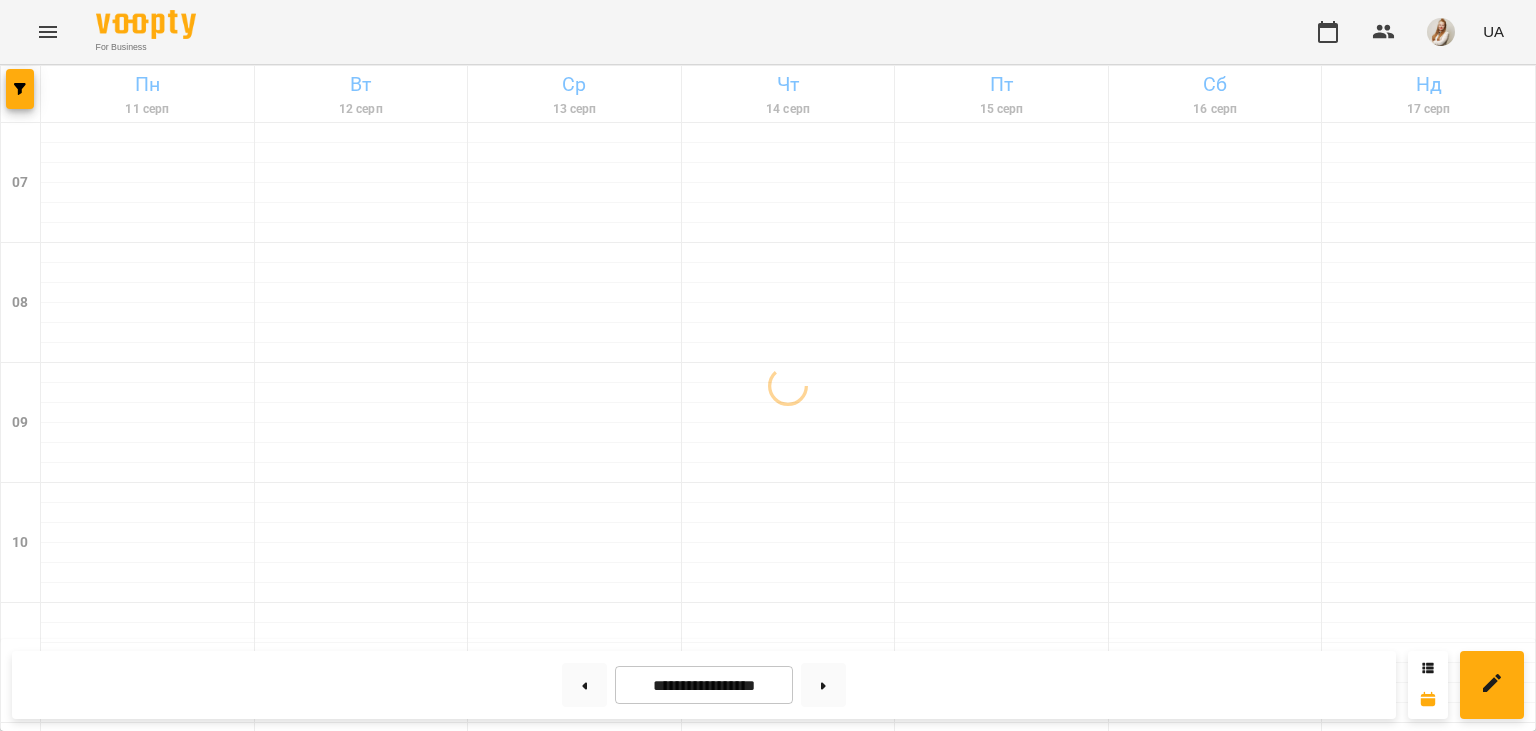 click on "For Business UA" at bounding box center (768, 32) 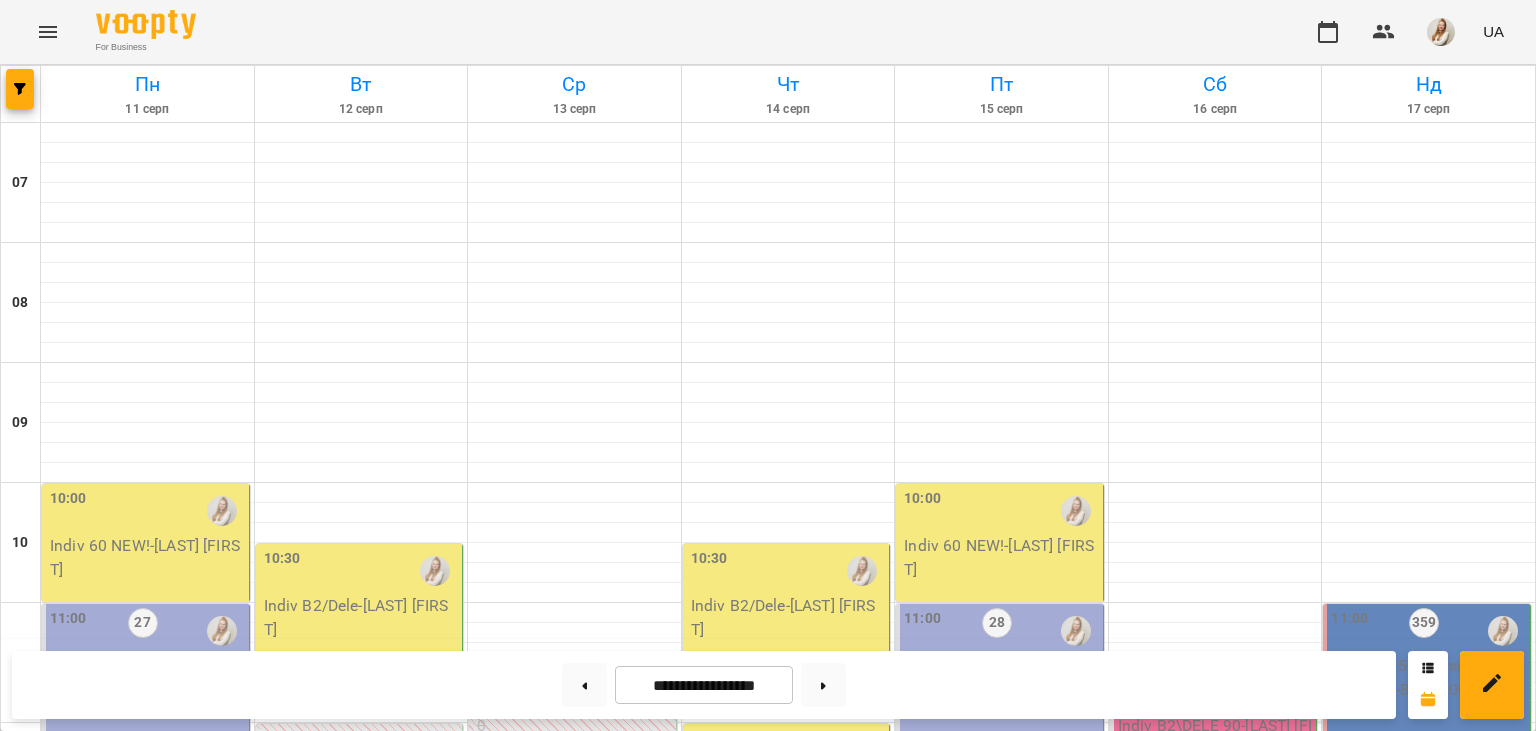 scroll, scrollTop: 324, scrollLeft: 0, axis: vertical 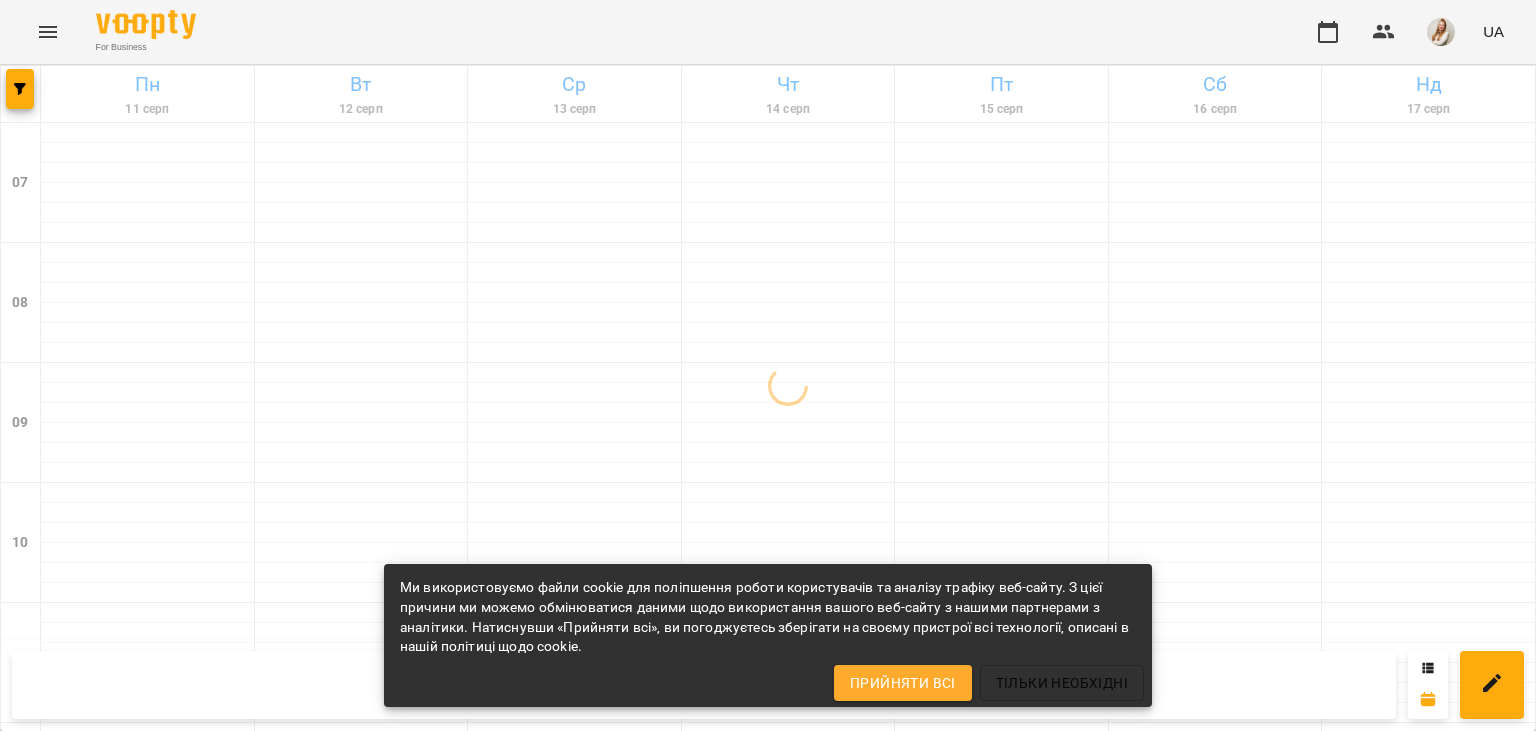 click on "For Business UA" at bounding box center [768, 32] 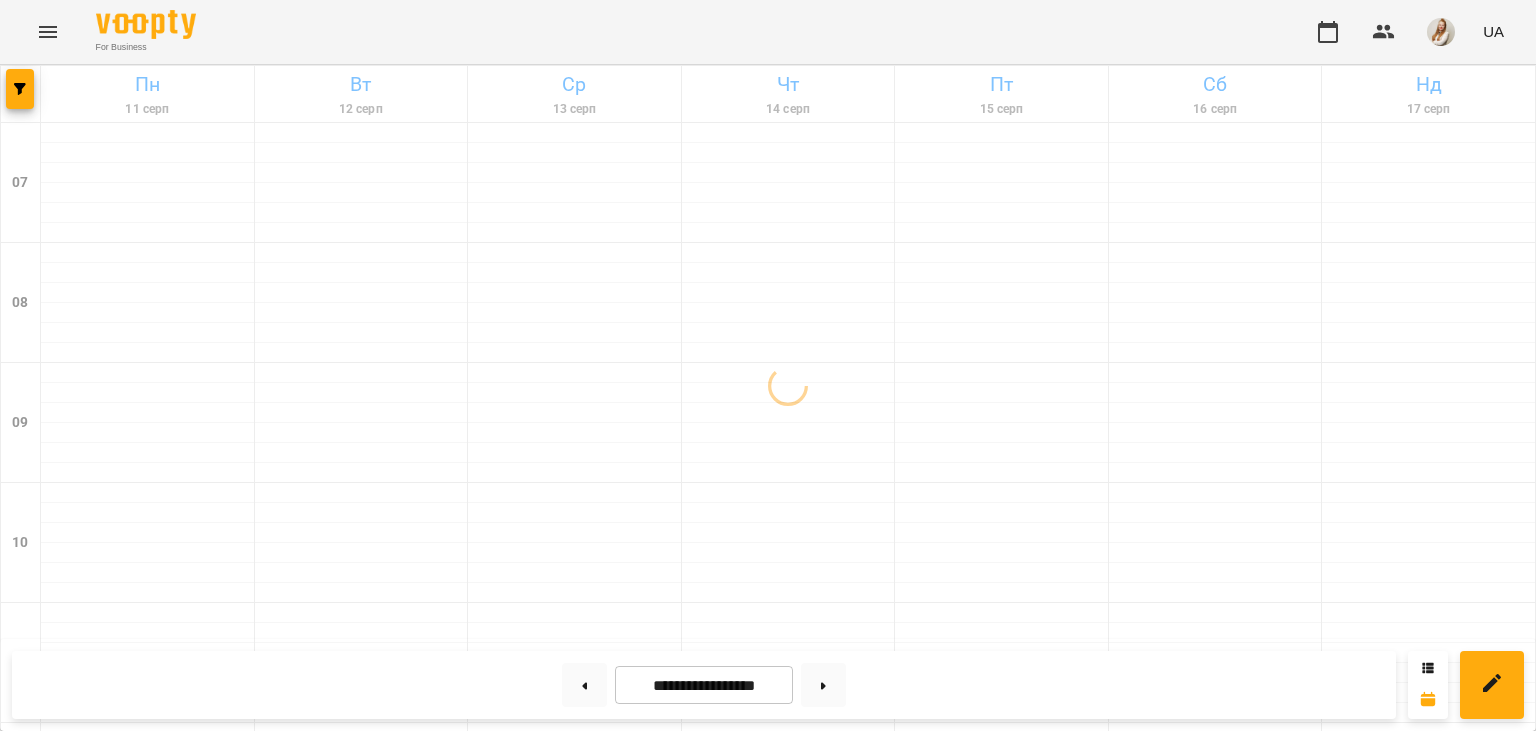 click on "For Business UA" at bounding box center [768, 32] 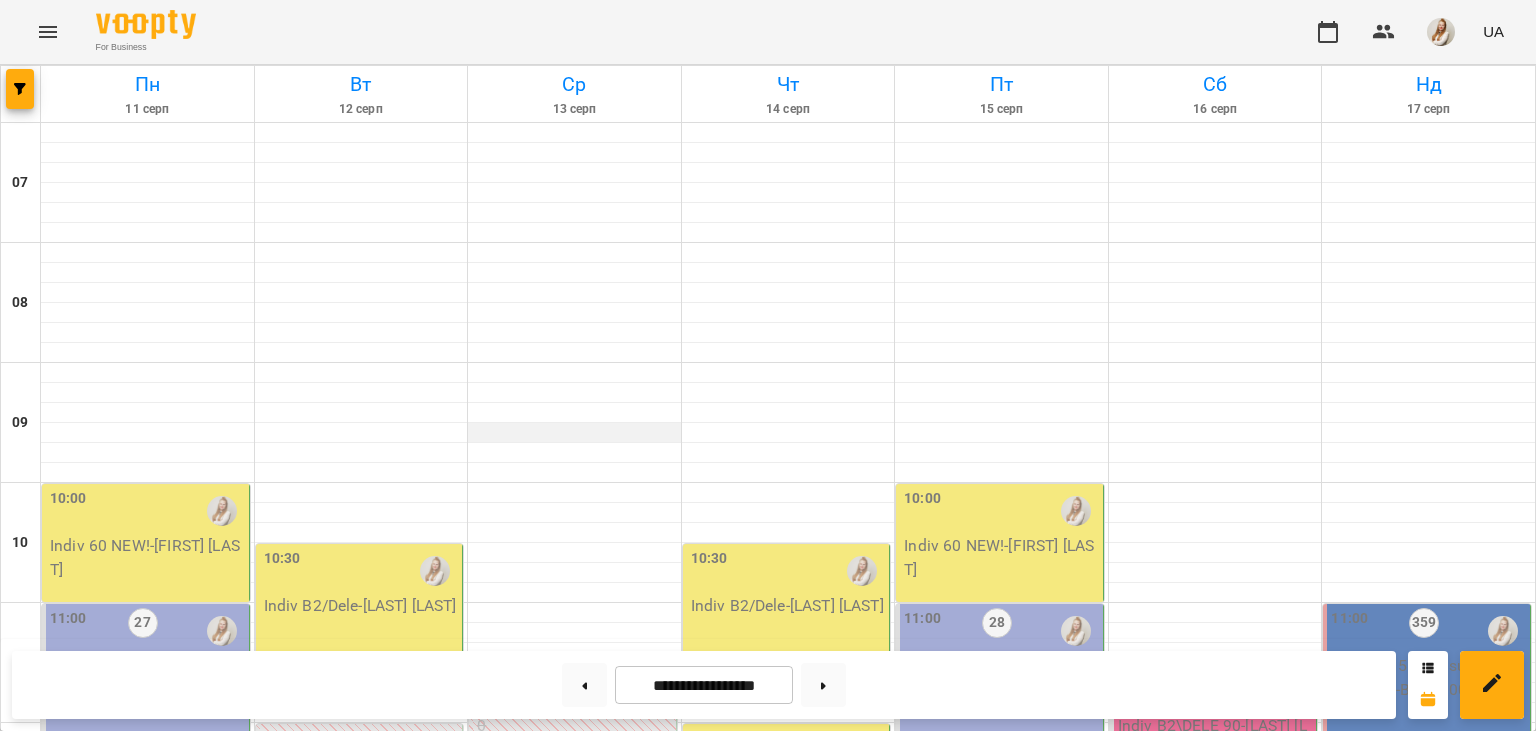 scroll, scrollTop: 604, scrollLeft: 0, axis: vertical 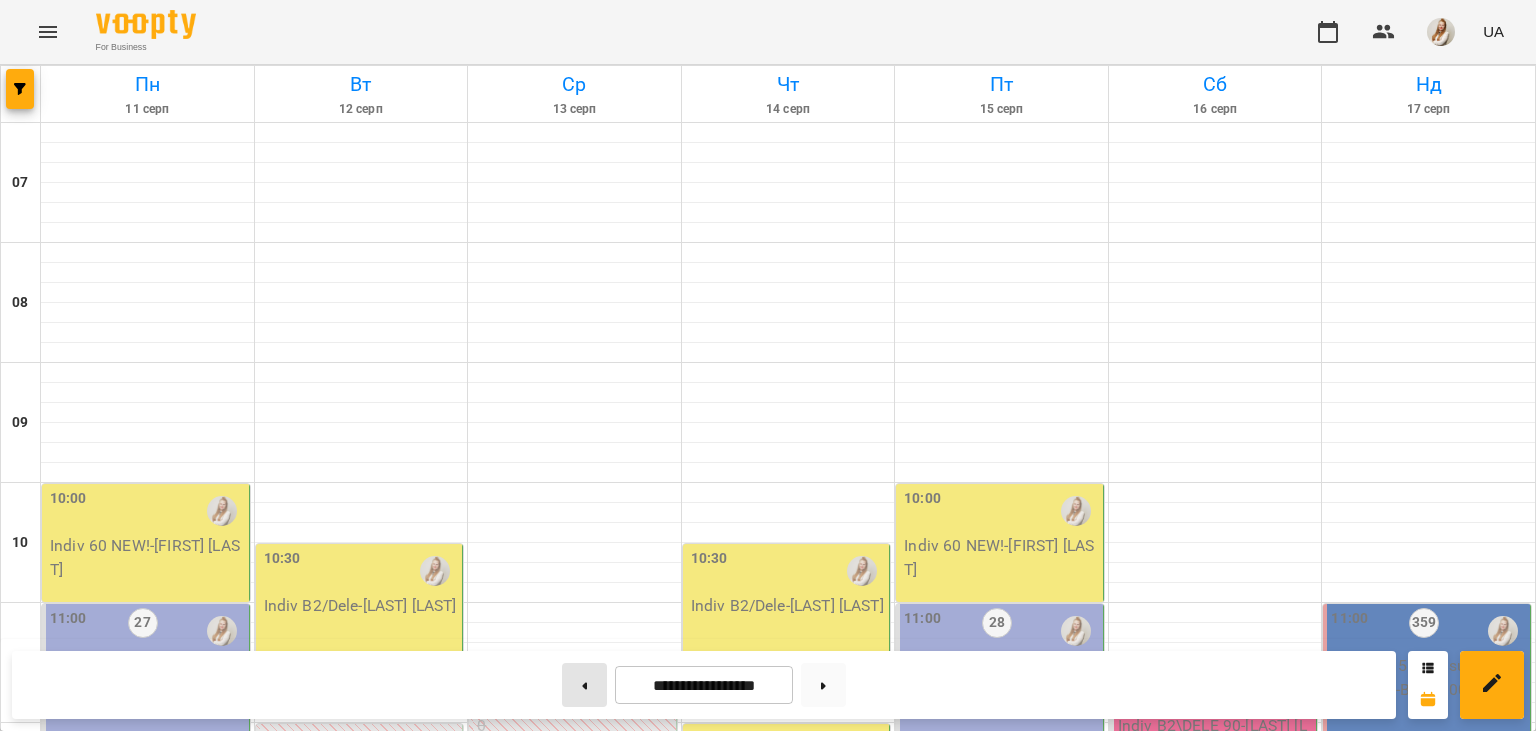 click at bounding box center [584, 685] 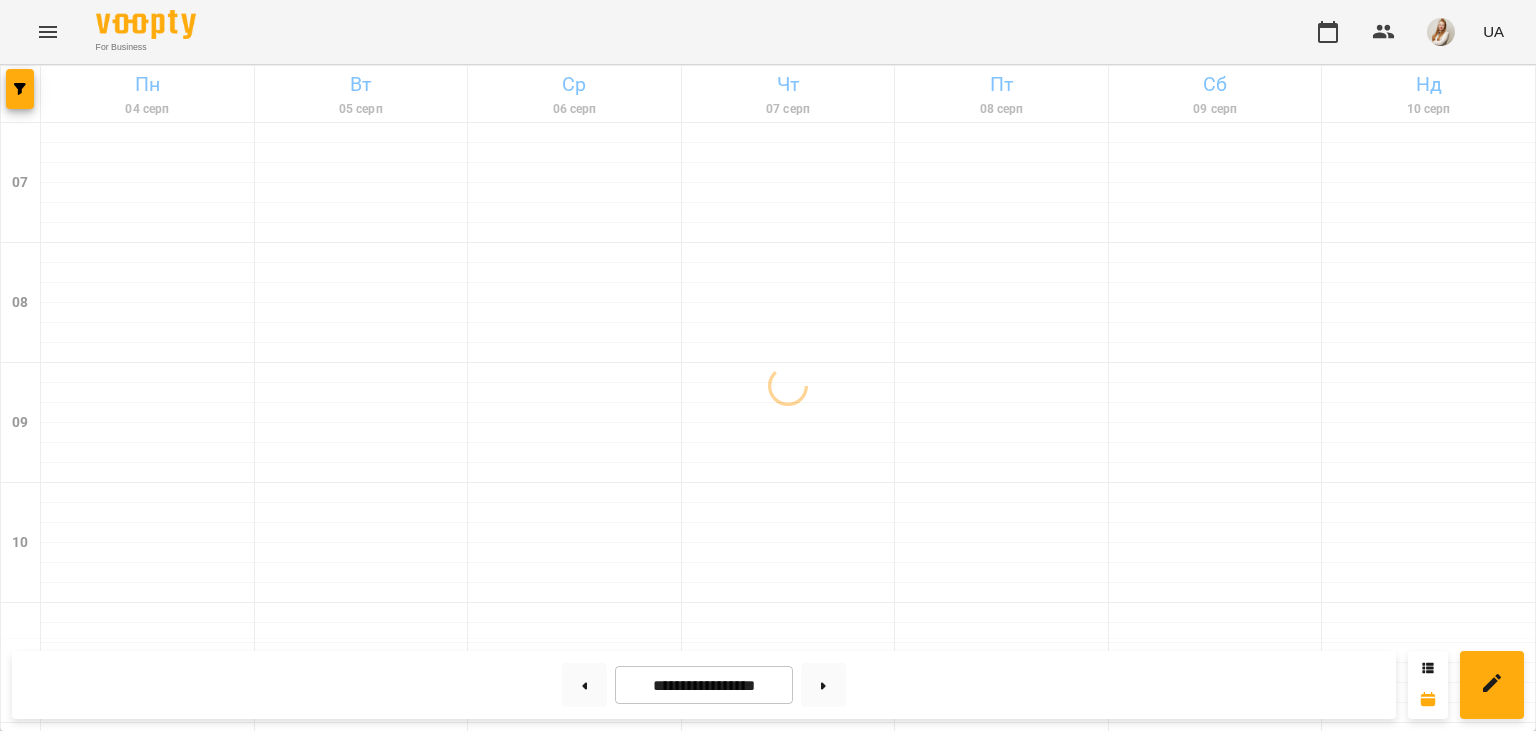click on "For Business UA" at bounding box center (768, 32) 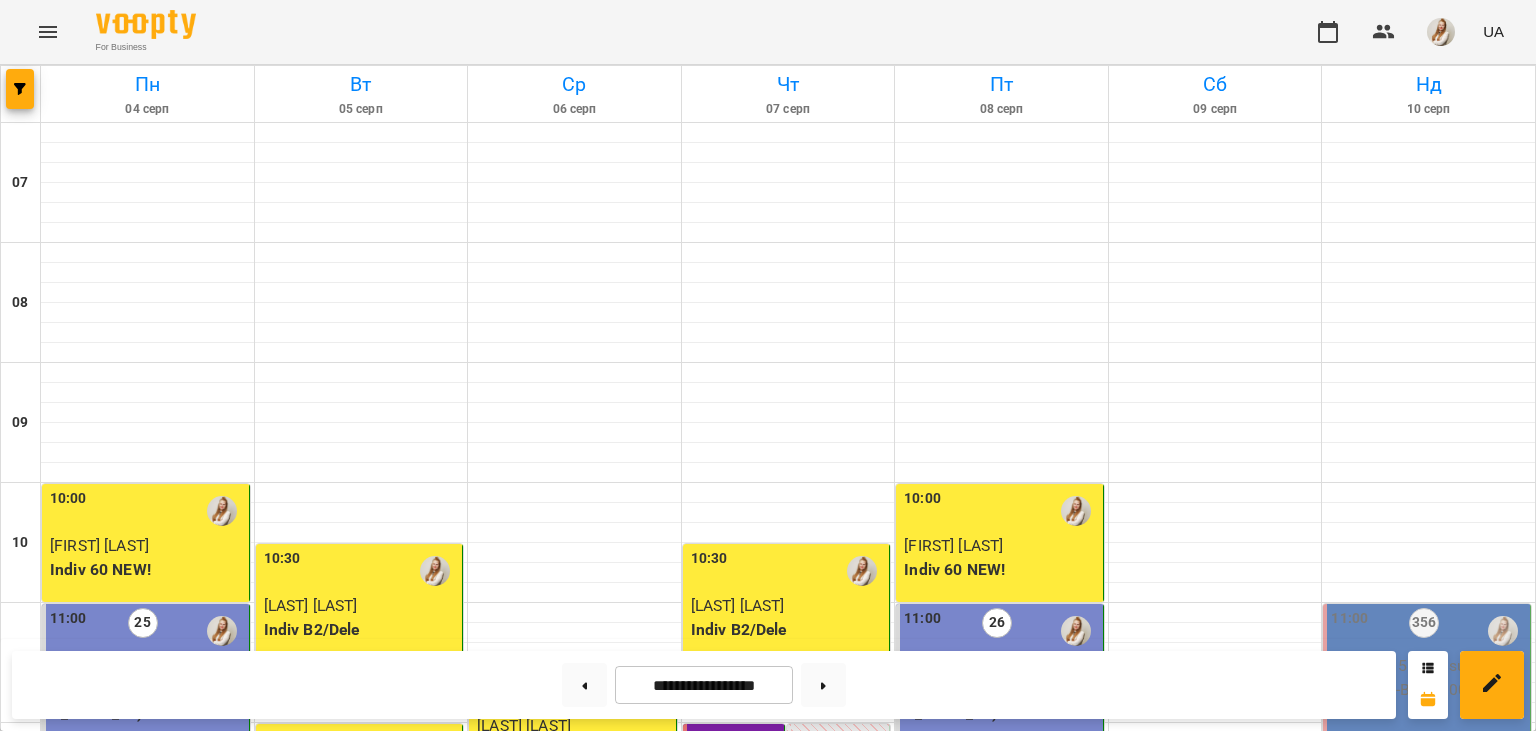 scroll, scrollTop: 852, scrollLeft: 0, axis: vertical 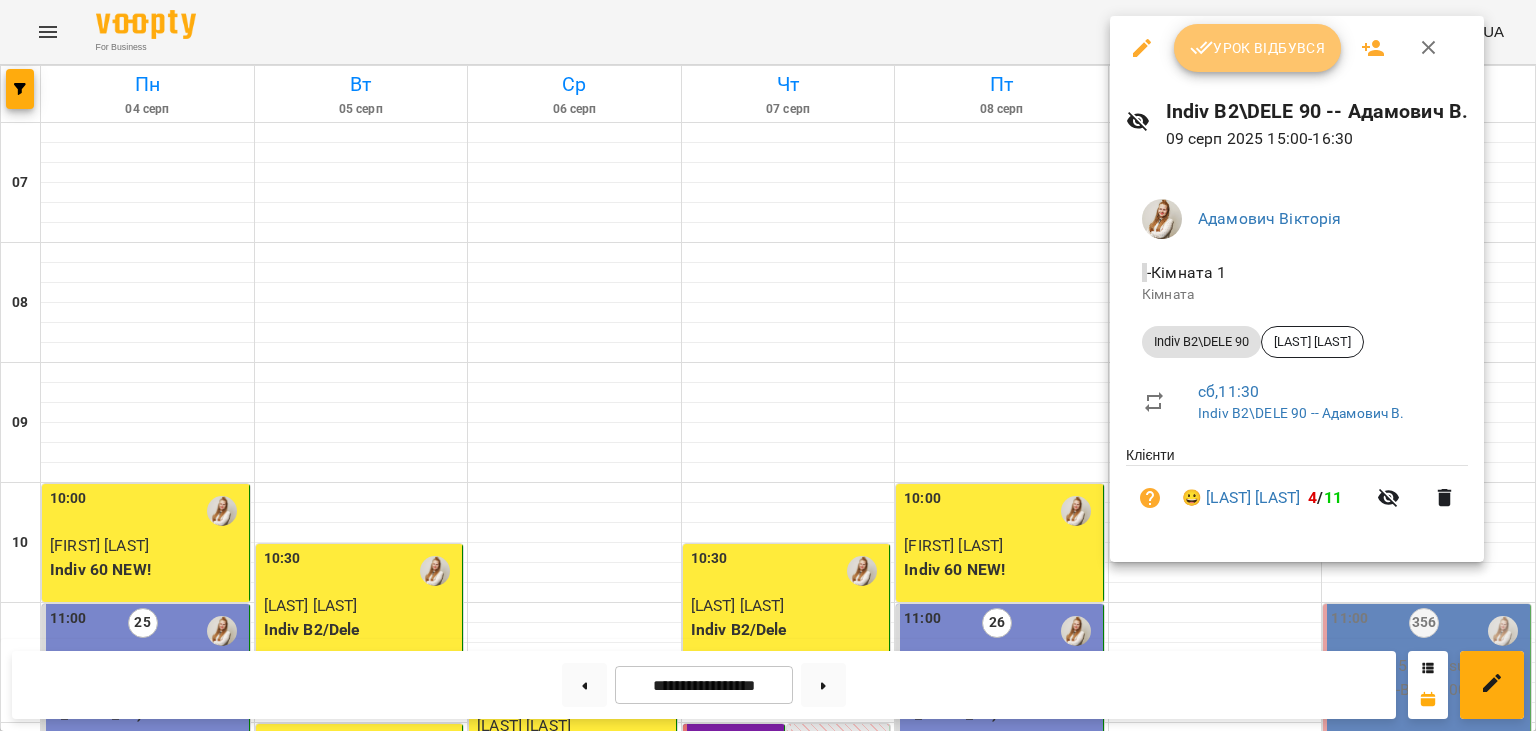 click on "Урок відбувся" at bounding box center [1258, 48] 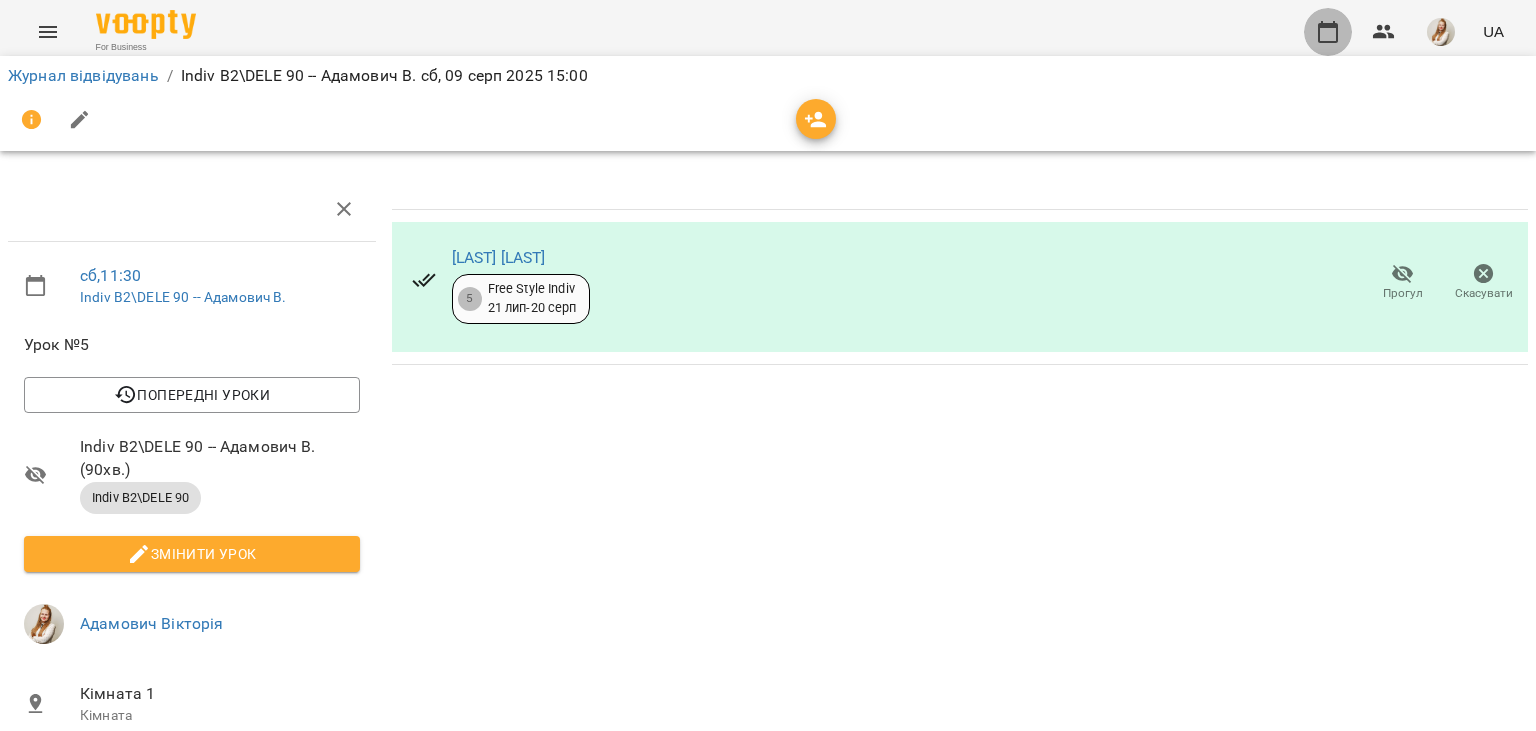 click 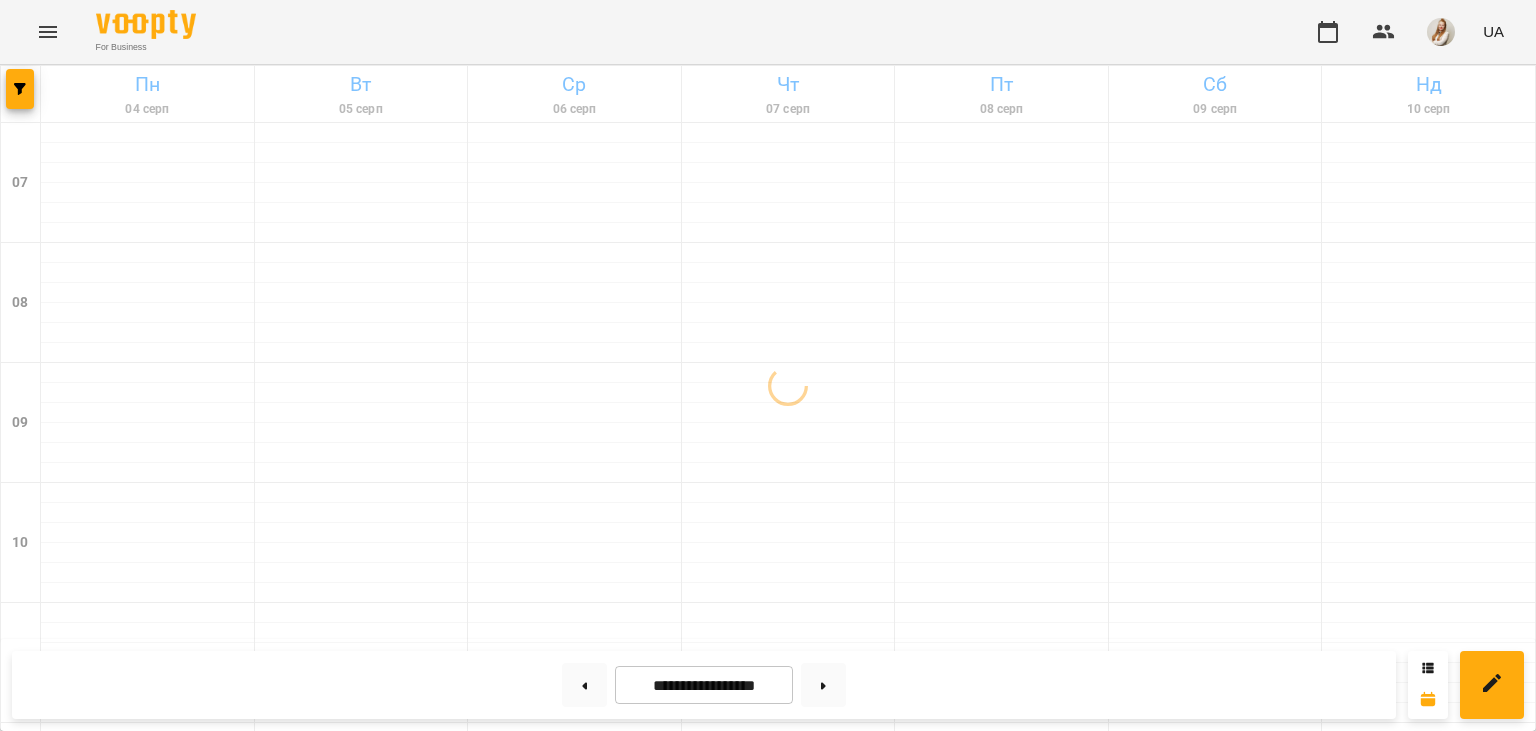 click on "For Business UA" at bounding box center [768, 32] 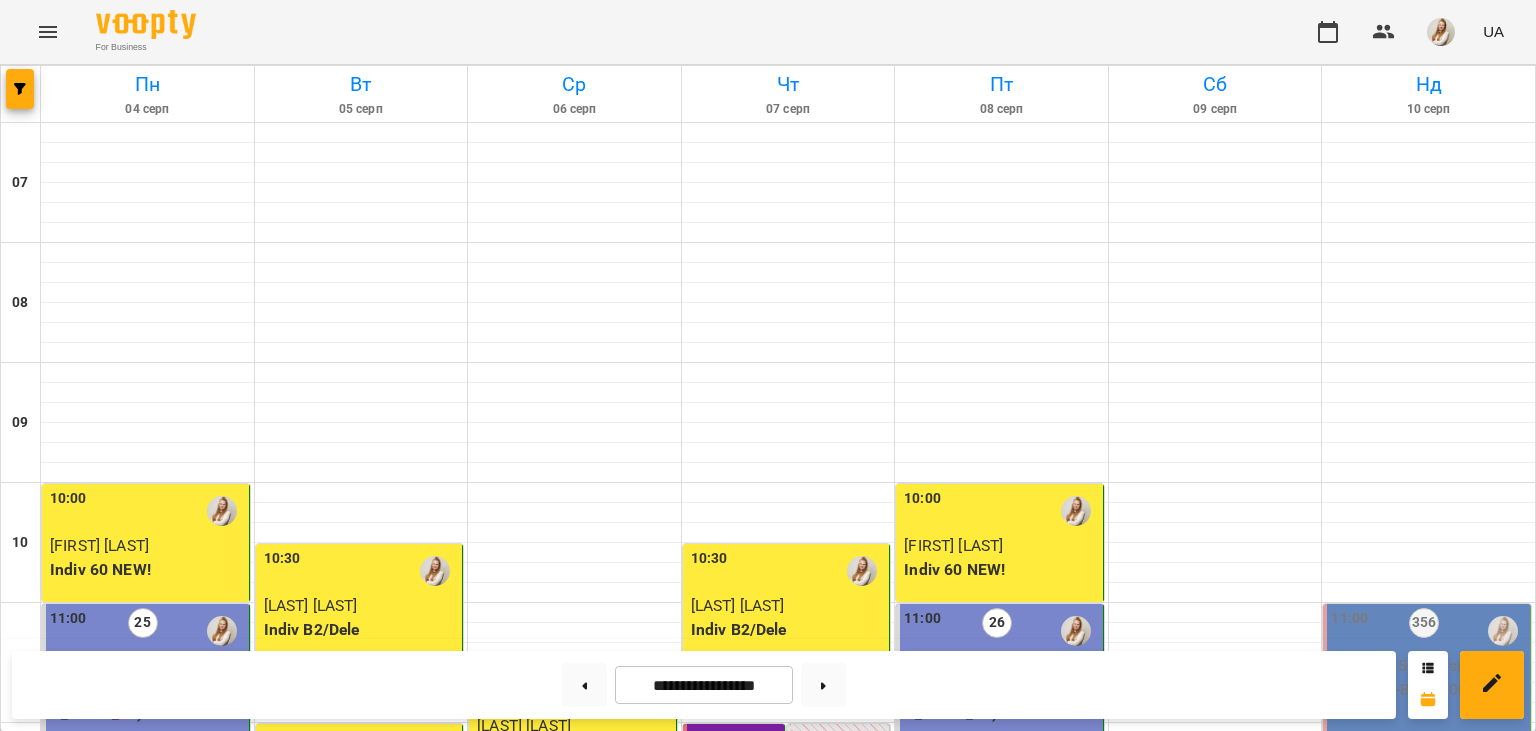 scroll, scrollTop: 657, scrollLeft: 0, axis: vertical 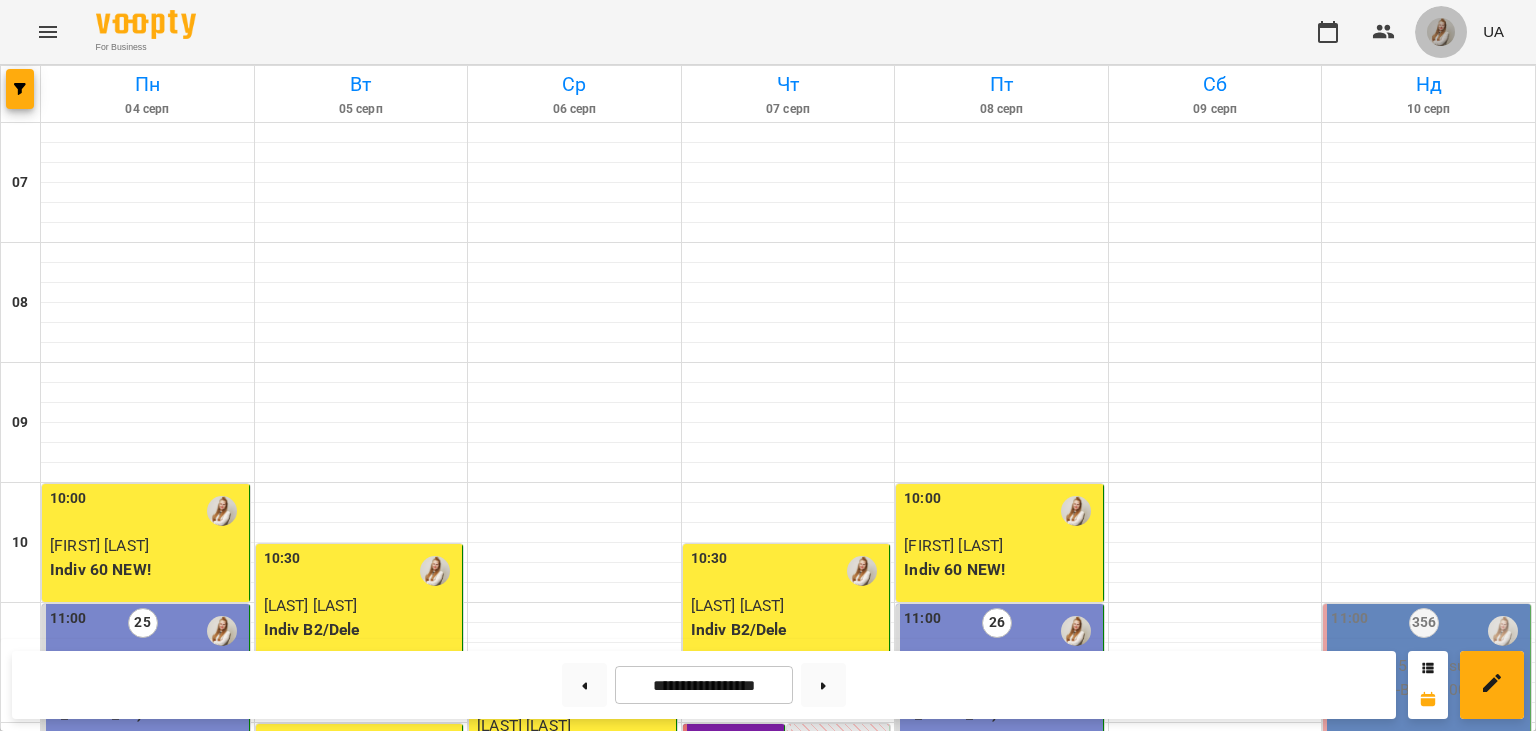 click at bounding box center (1441, 32) 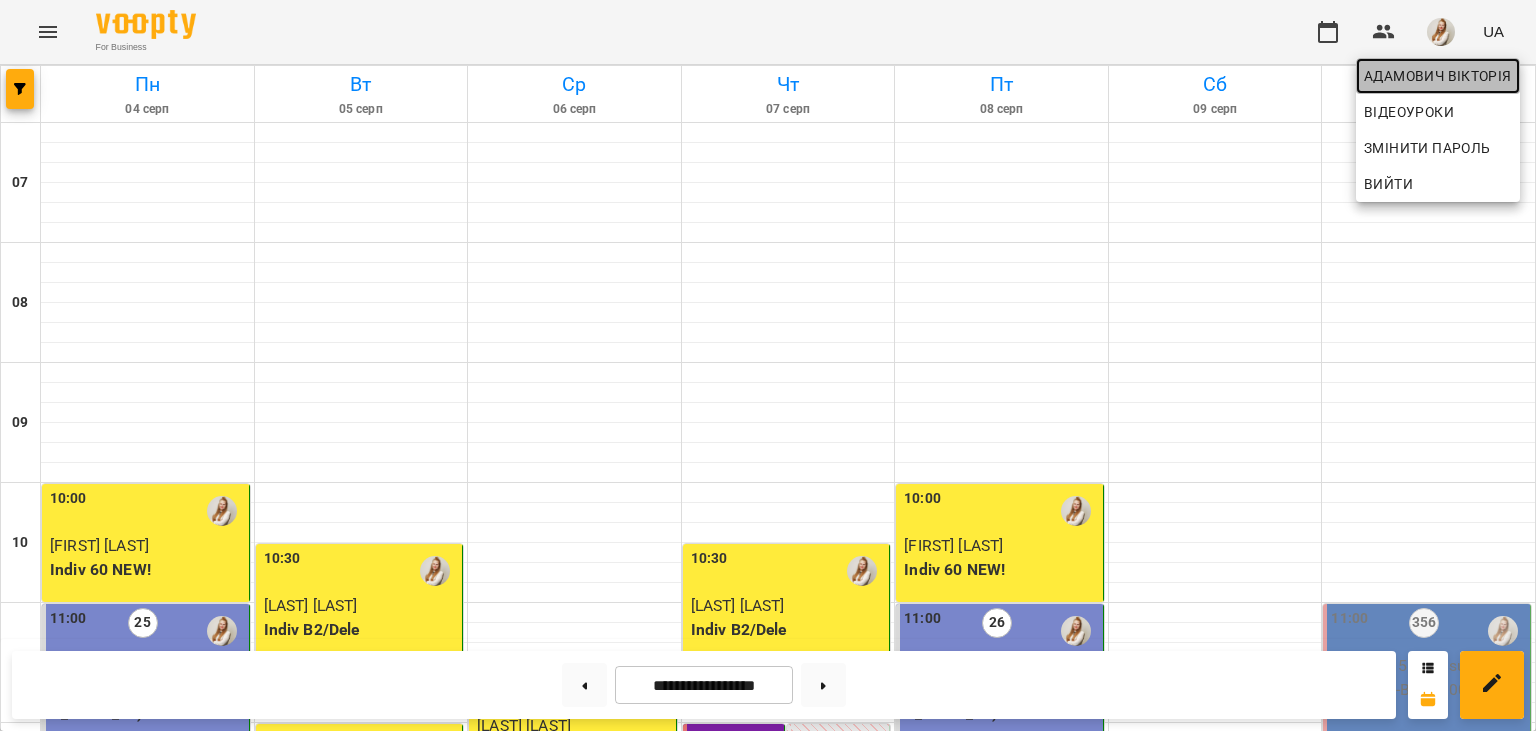 click on "Адамович Вікторія" at bounding box center [1438, 76] 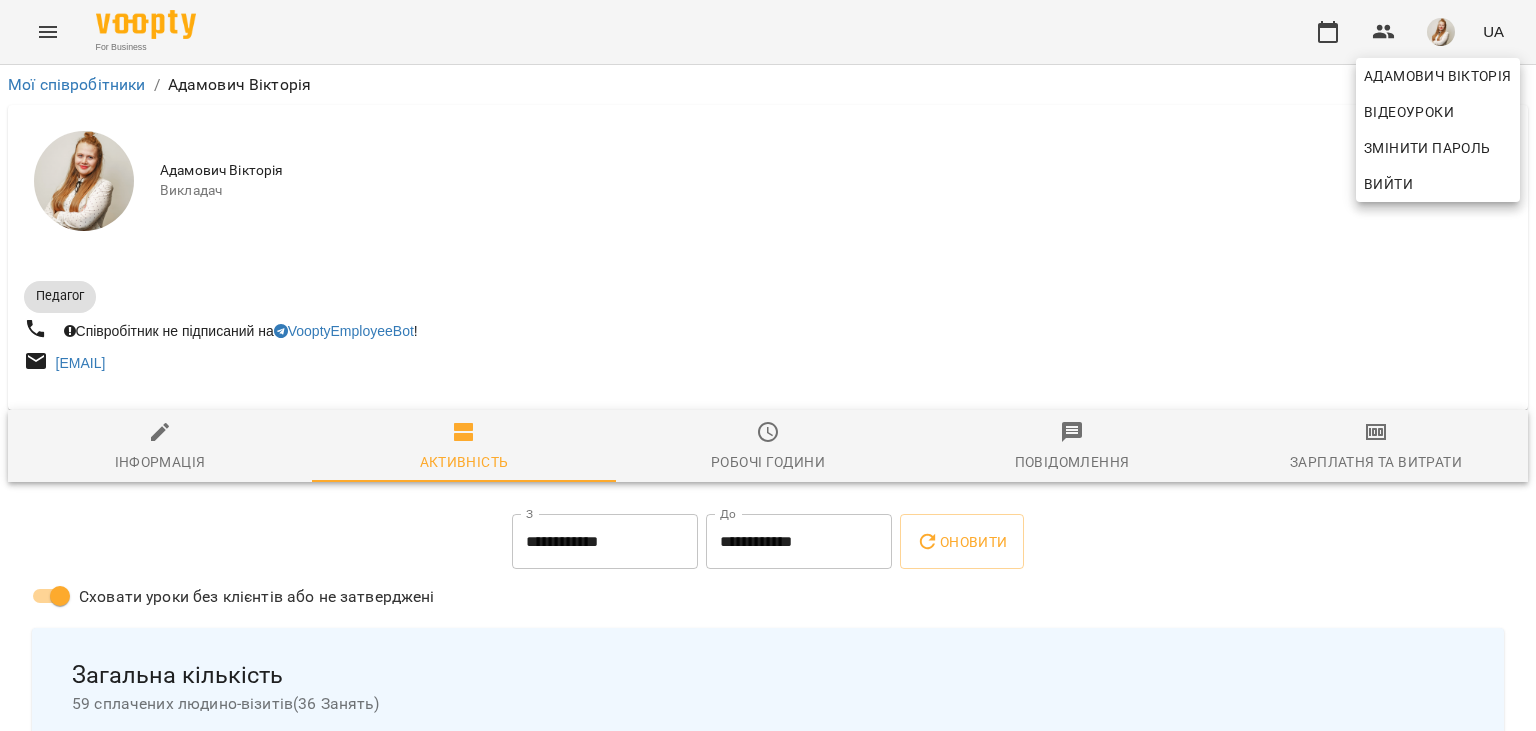 click at bounding box center [768, 365] 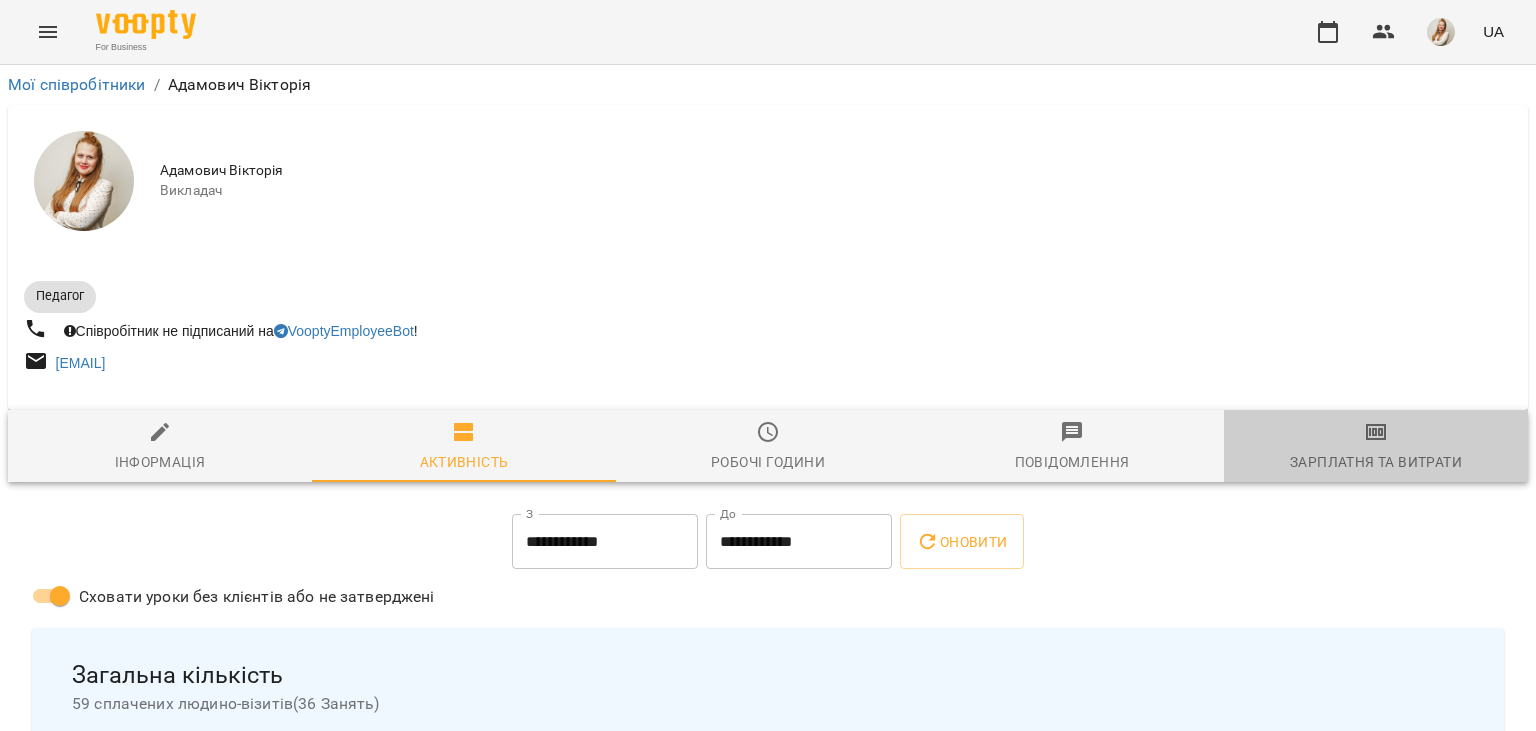 click 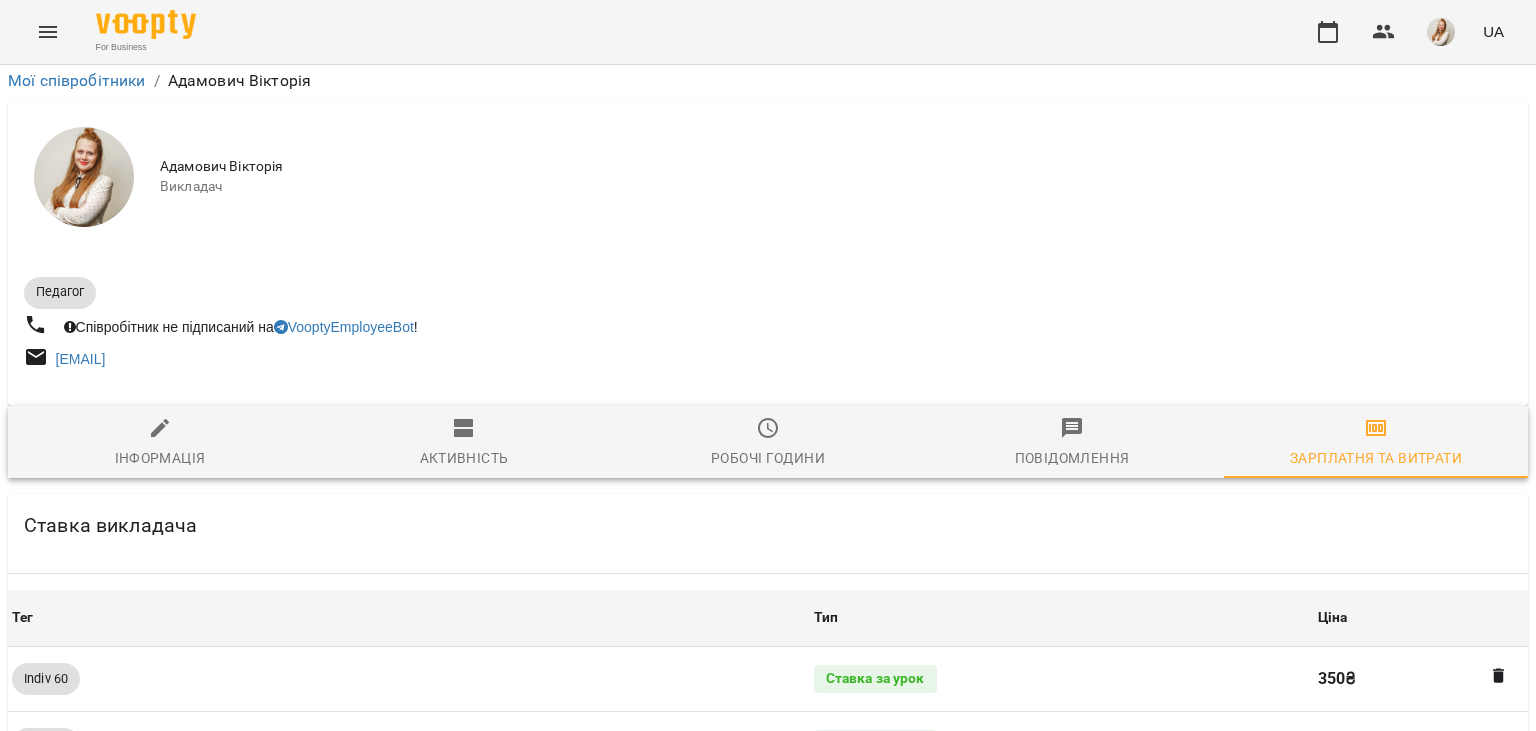 scroll, scrollTop: 2245, scrollLeft: 0, axis: vertical 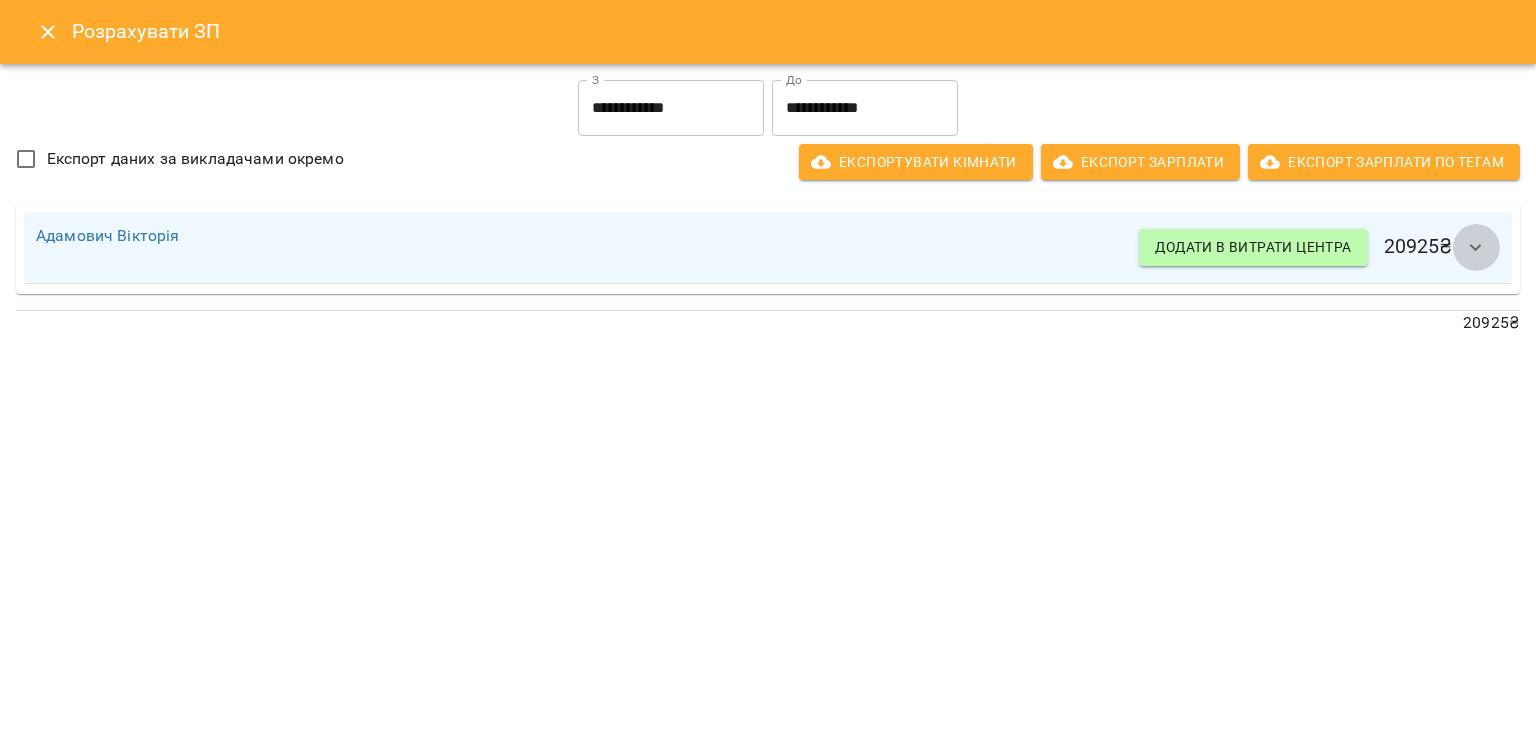 click 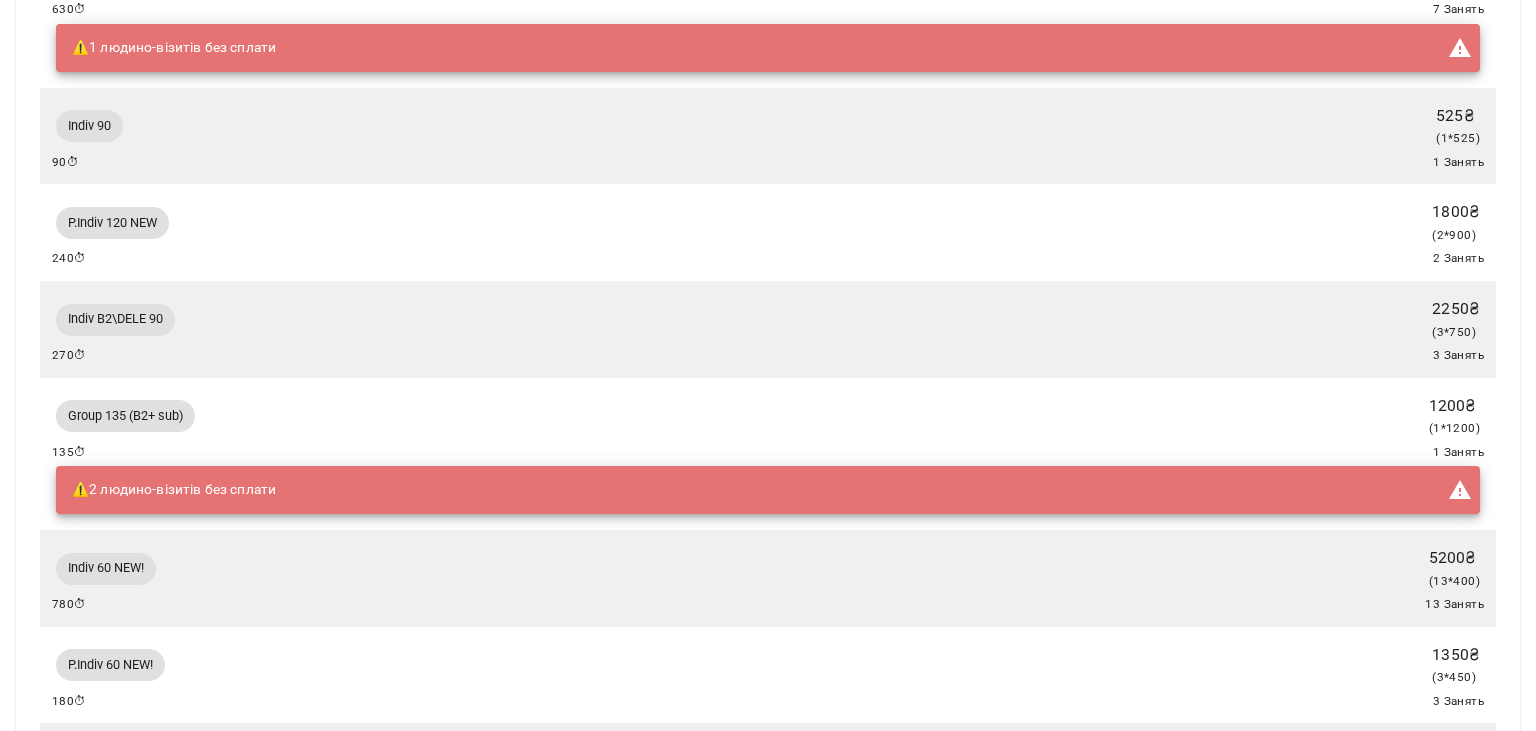 scroll, scrollTop: 360, scrollLeft: 0, axis: vertical 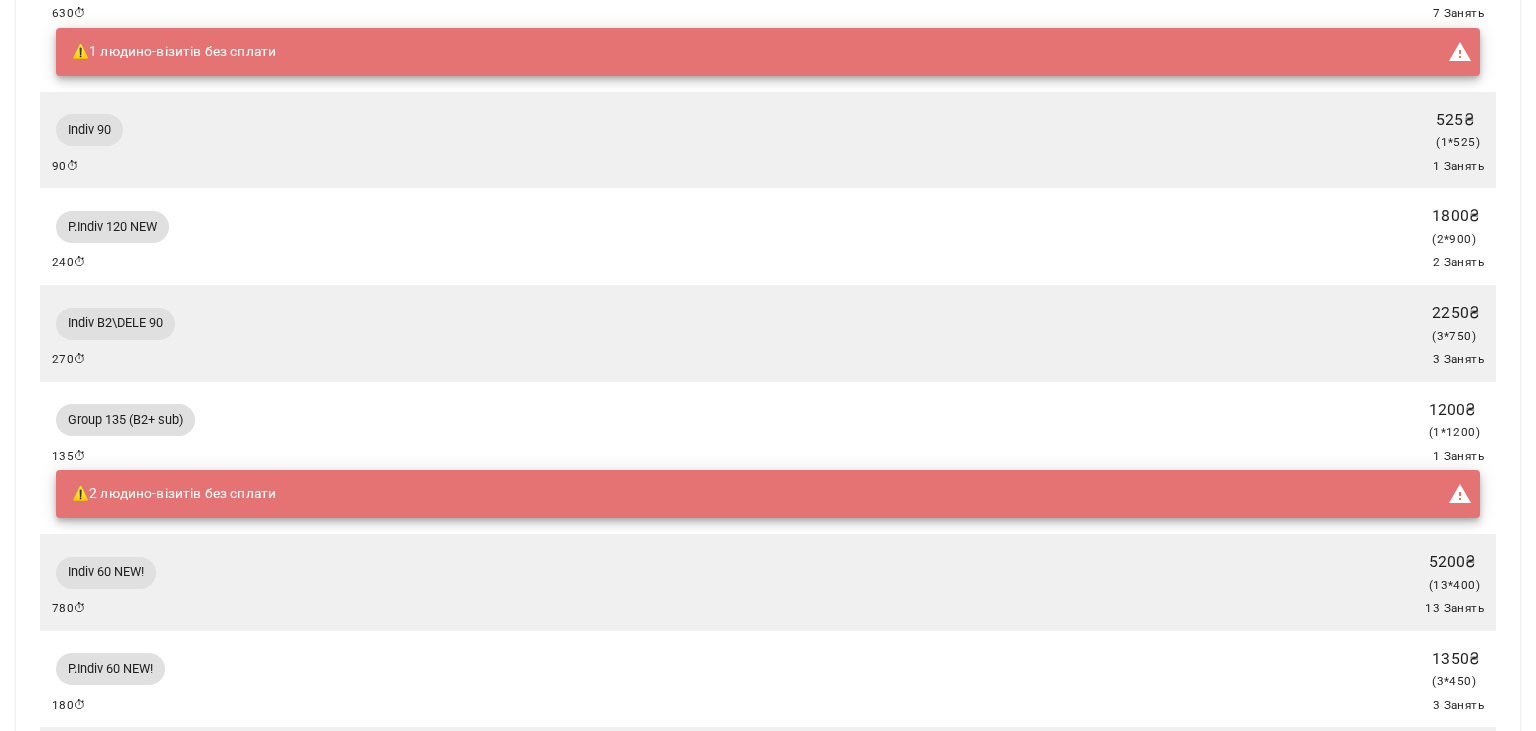 click on "P.Indiv 120 NEW 1800 ₴ ( 2 * 900 ) 240 ⏱ 2   Занять" at bounding box center [768, 236] 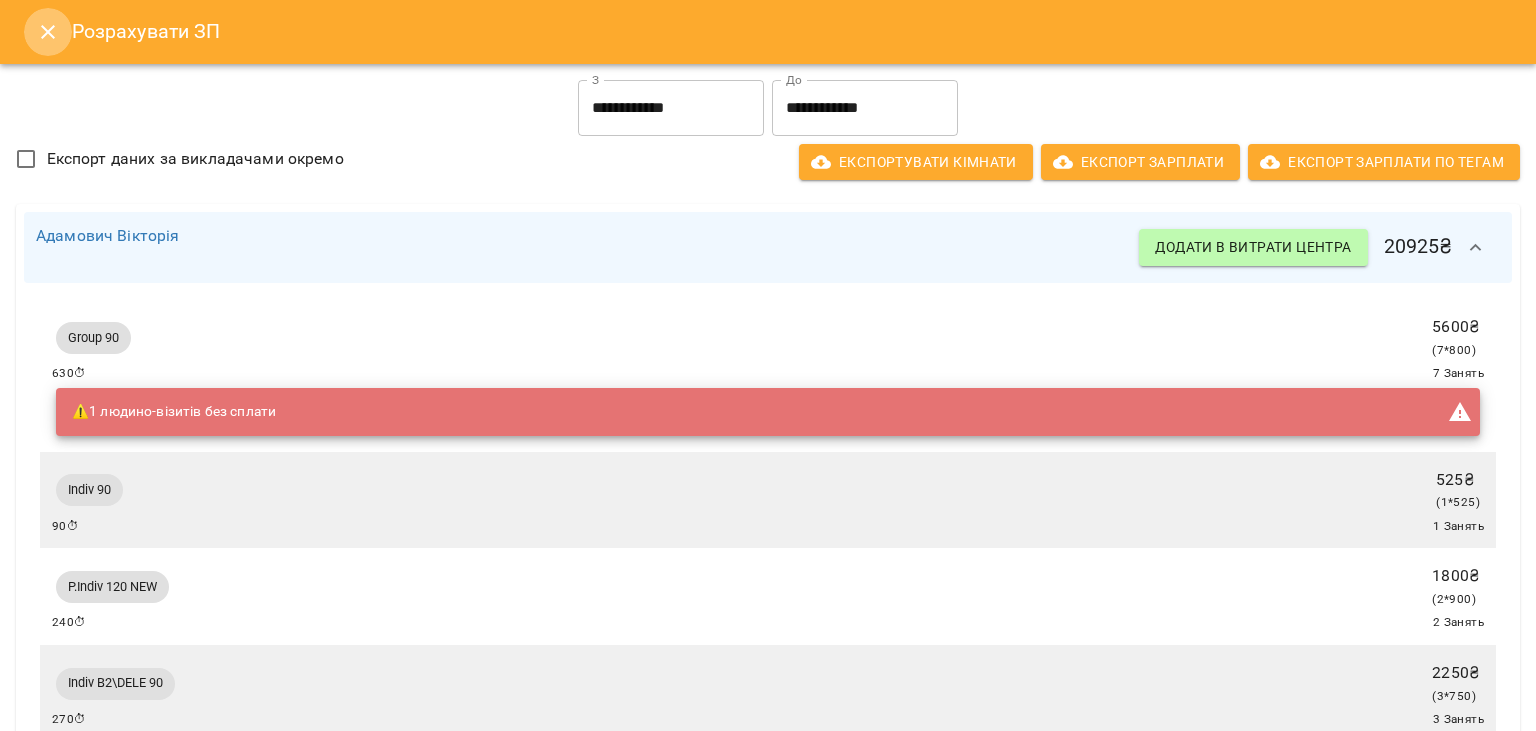 click 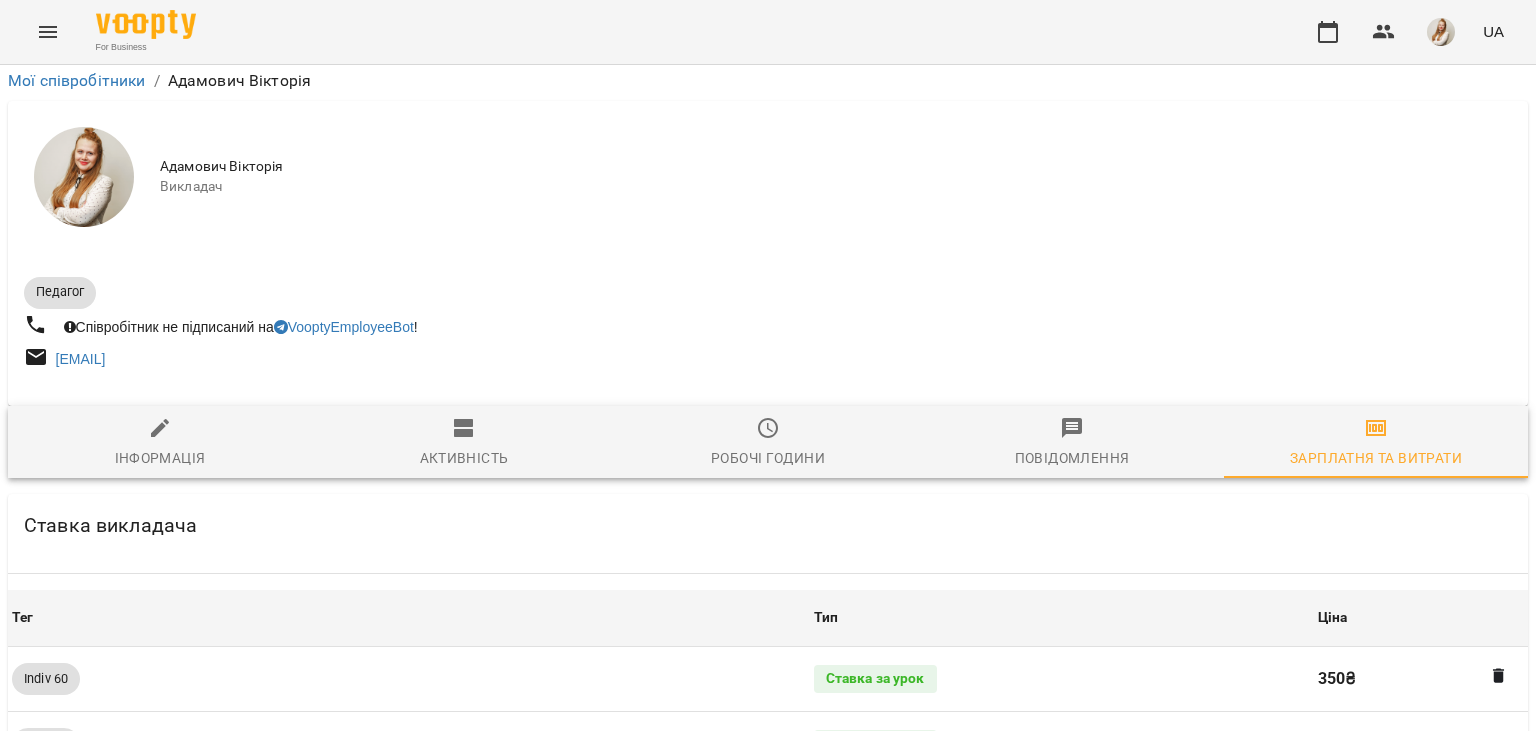 click on "Розрахувати ЗП" at bounding box center [768, 2639] 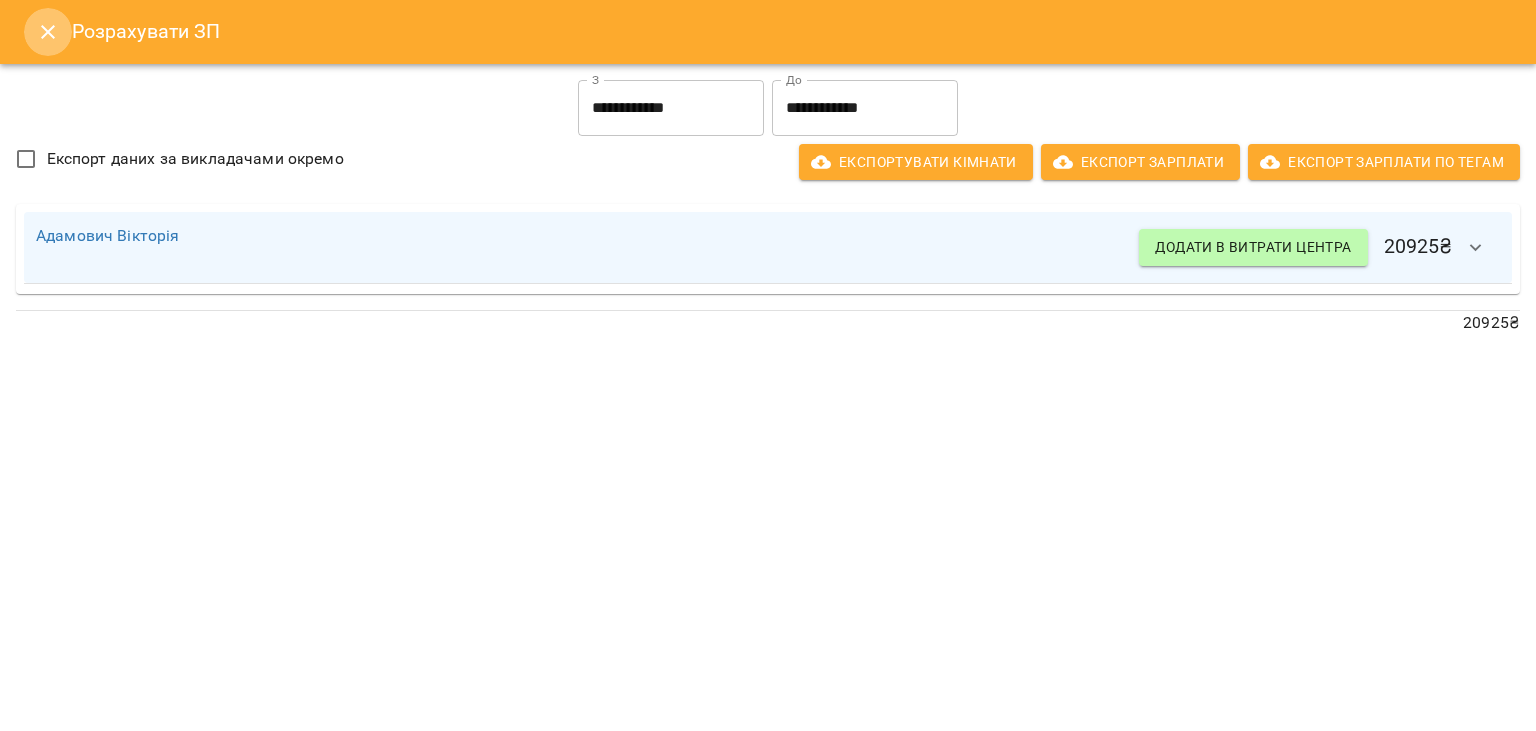 click 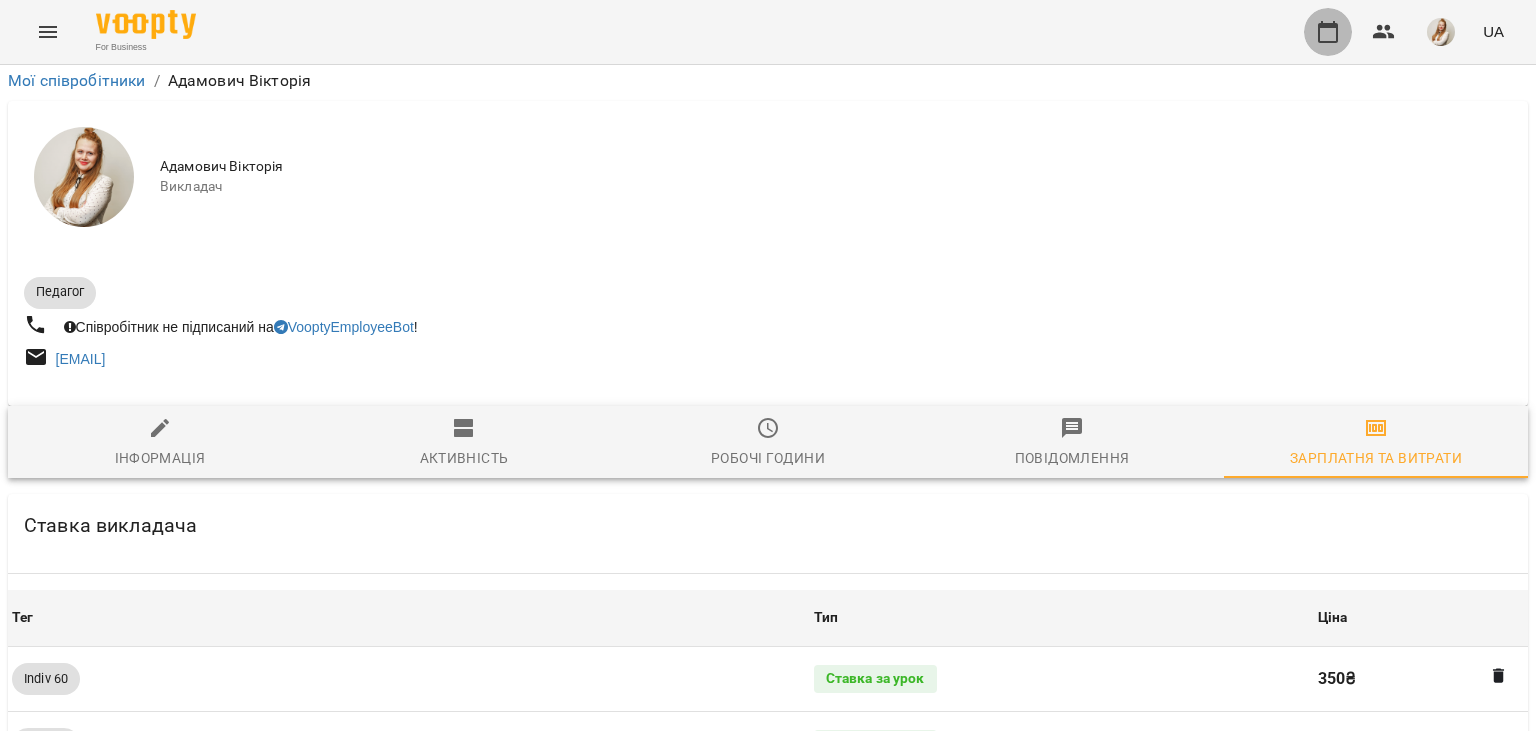 click 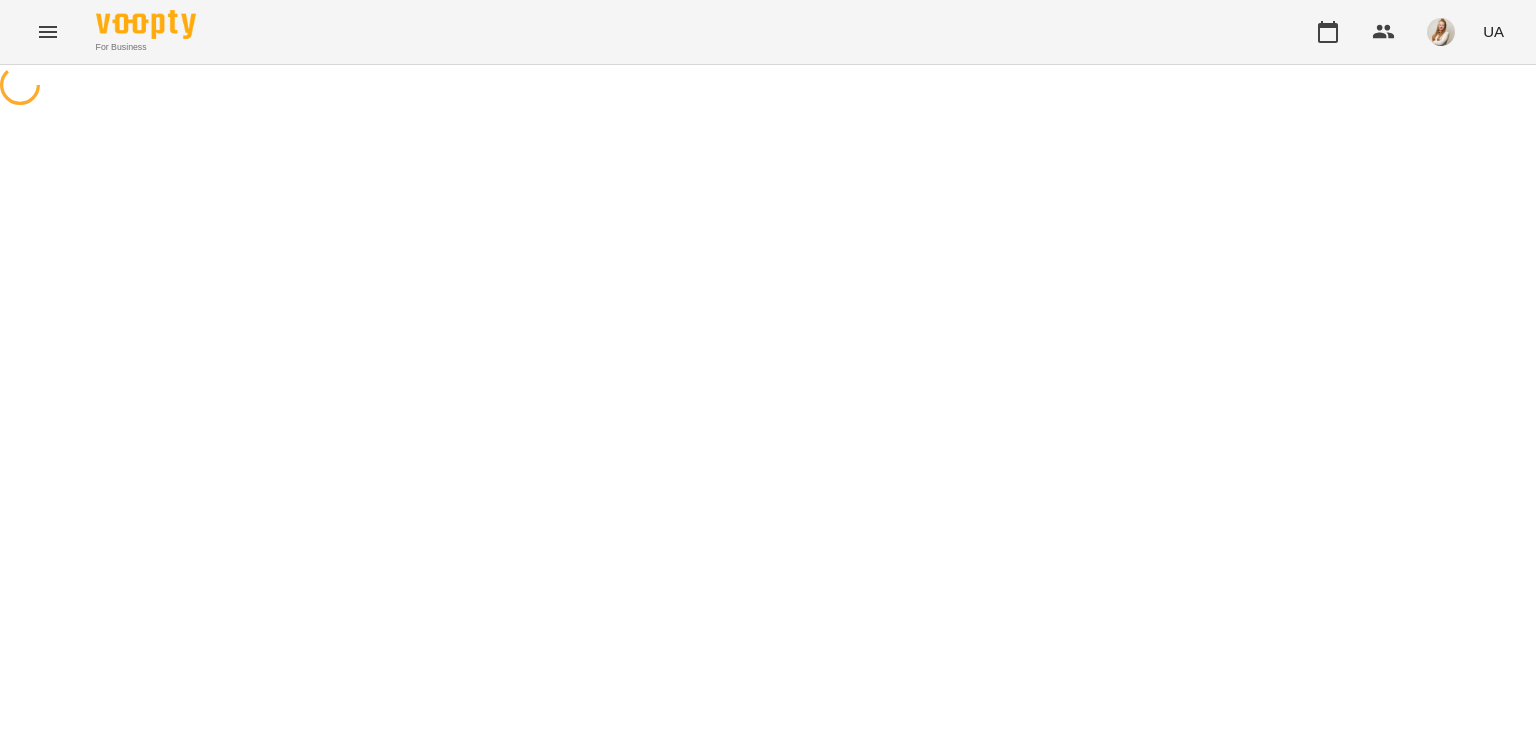 scroll, scrollTop: 0, scrollLeft: 0, axis: both 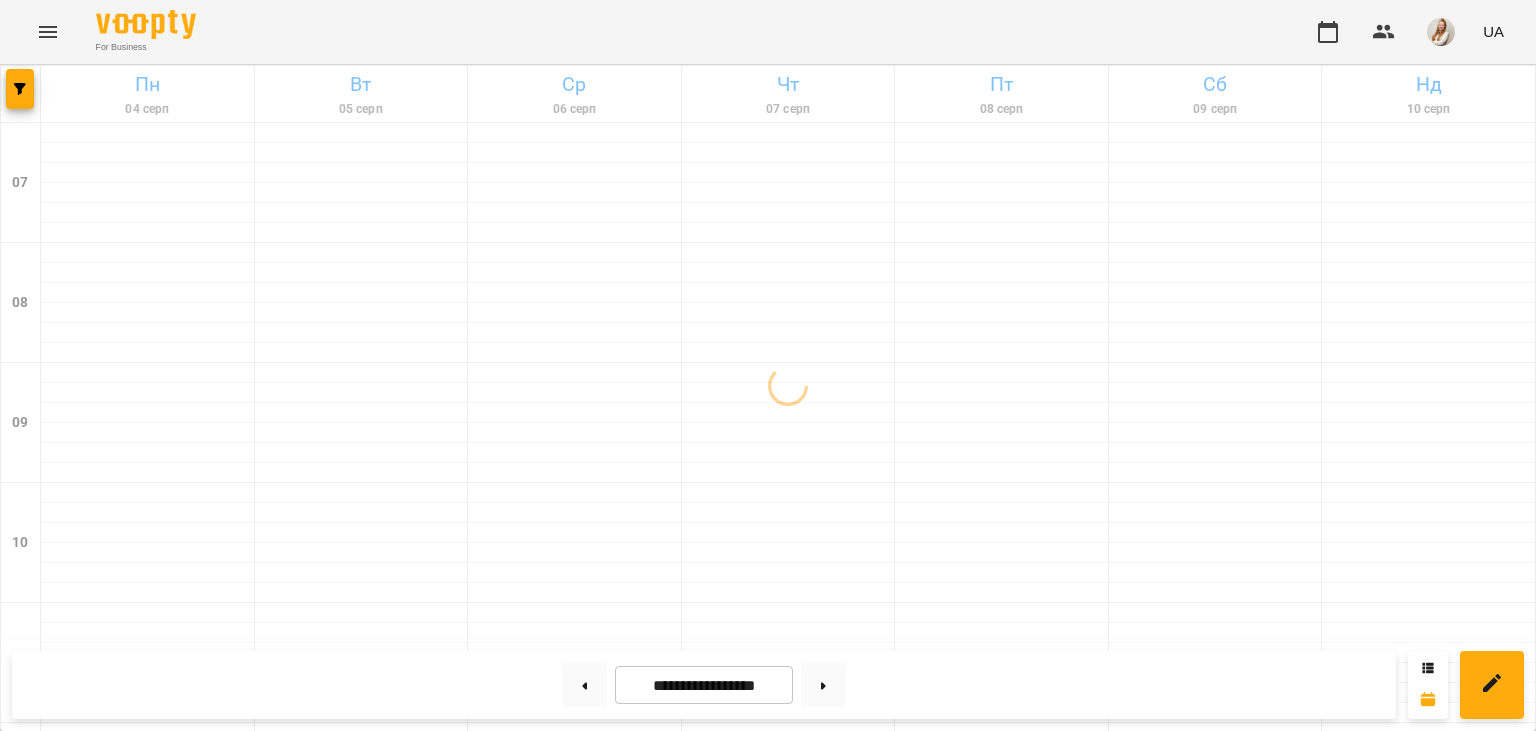 click on "For Business UA" at bounding box center [768, 32] 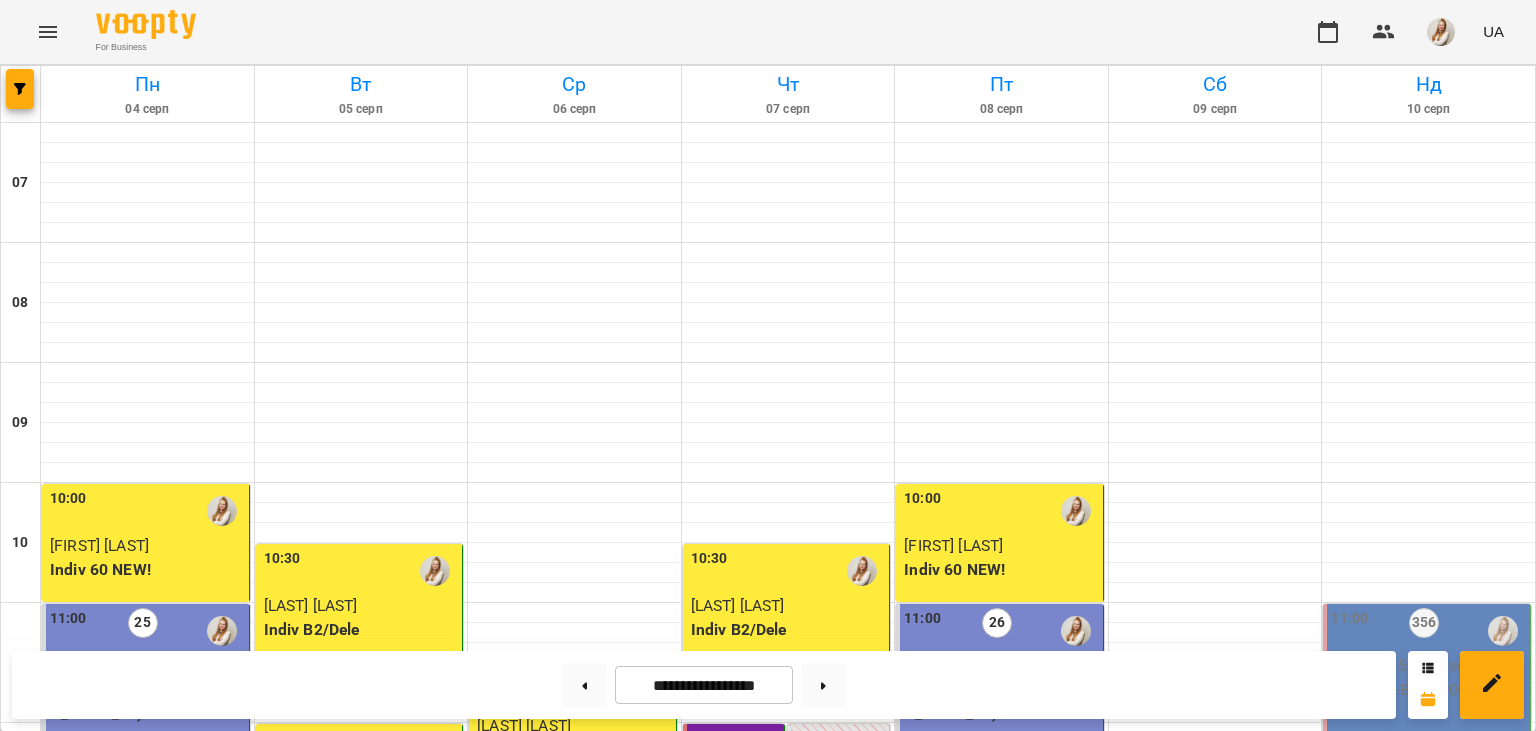 scroll, scrollTop: 468, scrollLeft: 0, axis: vertical 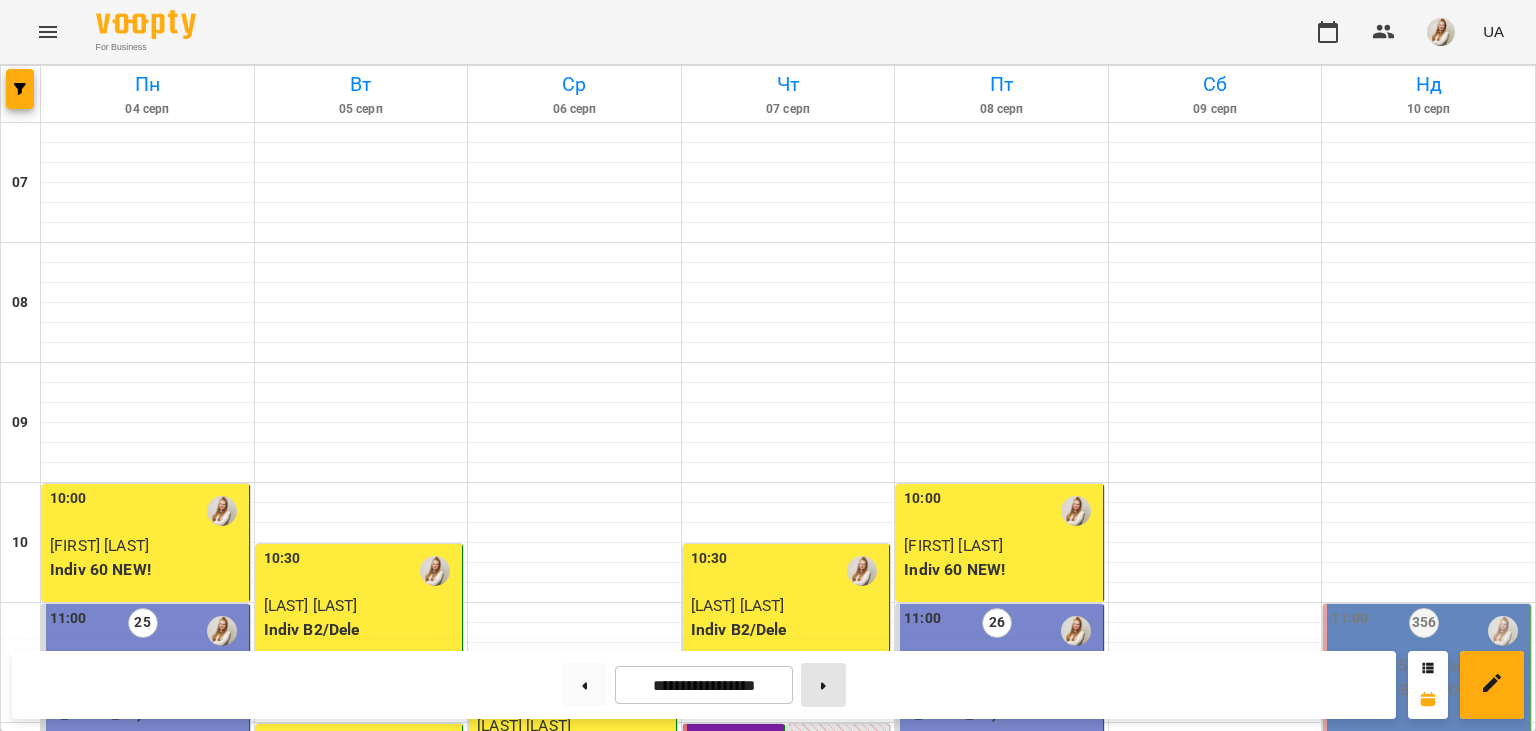 click at bounding box center [823, 685] 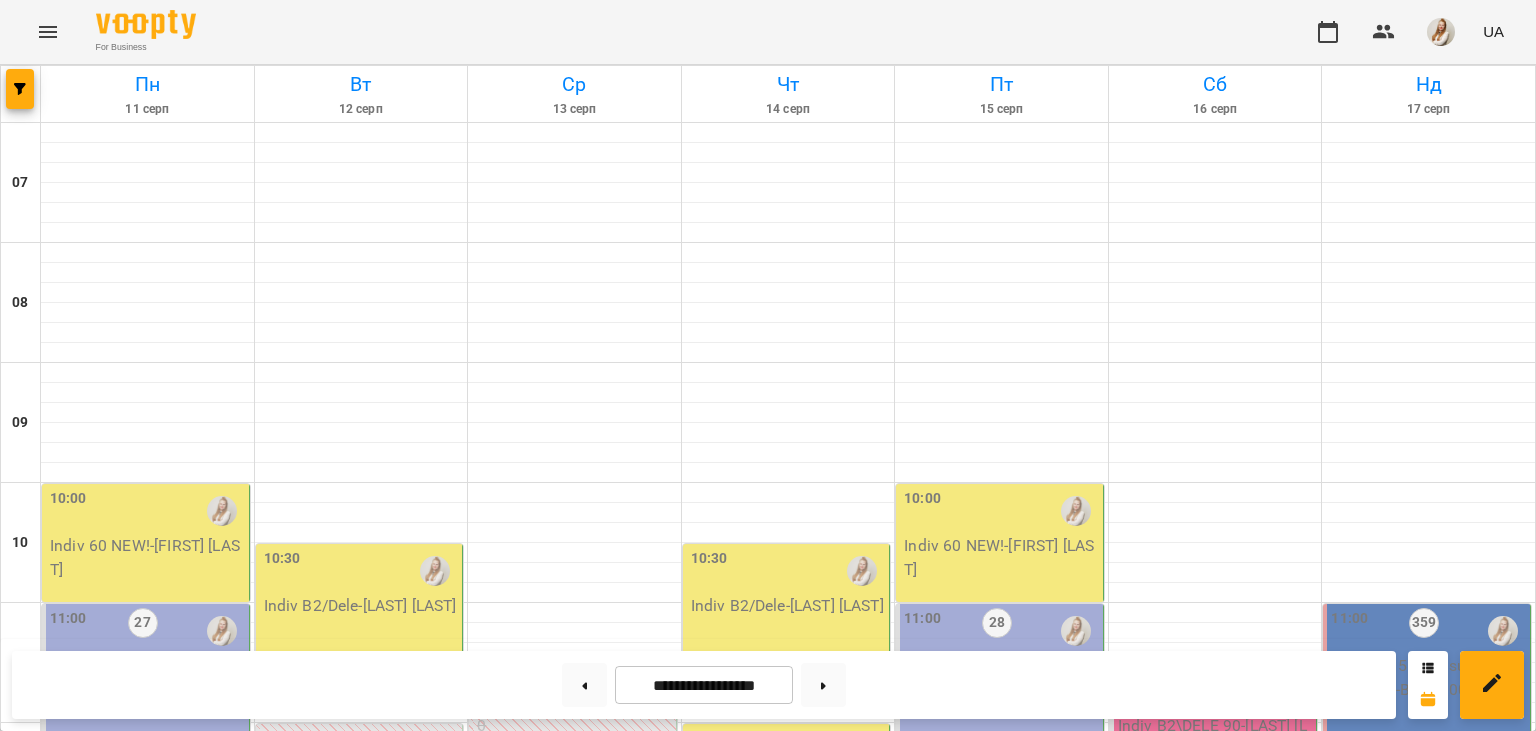 scroll, scrollTop: 283, scrollLeft: 0, axis: vertical 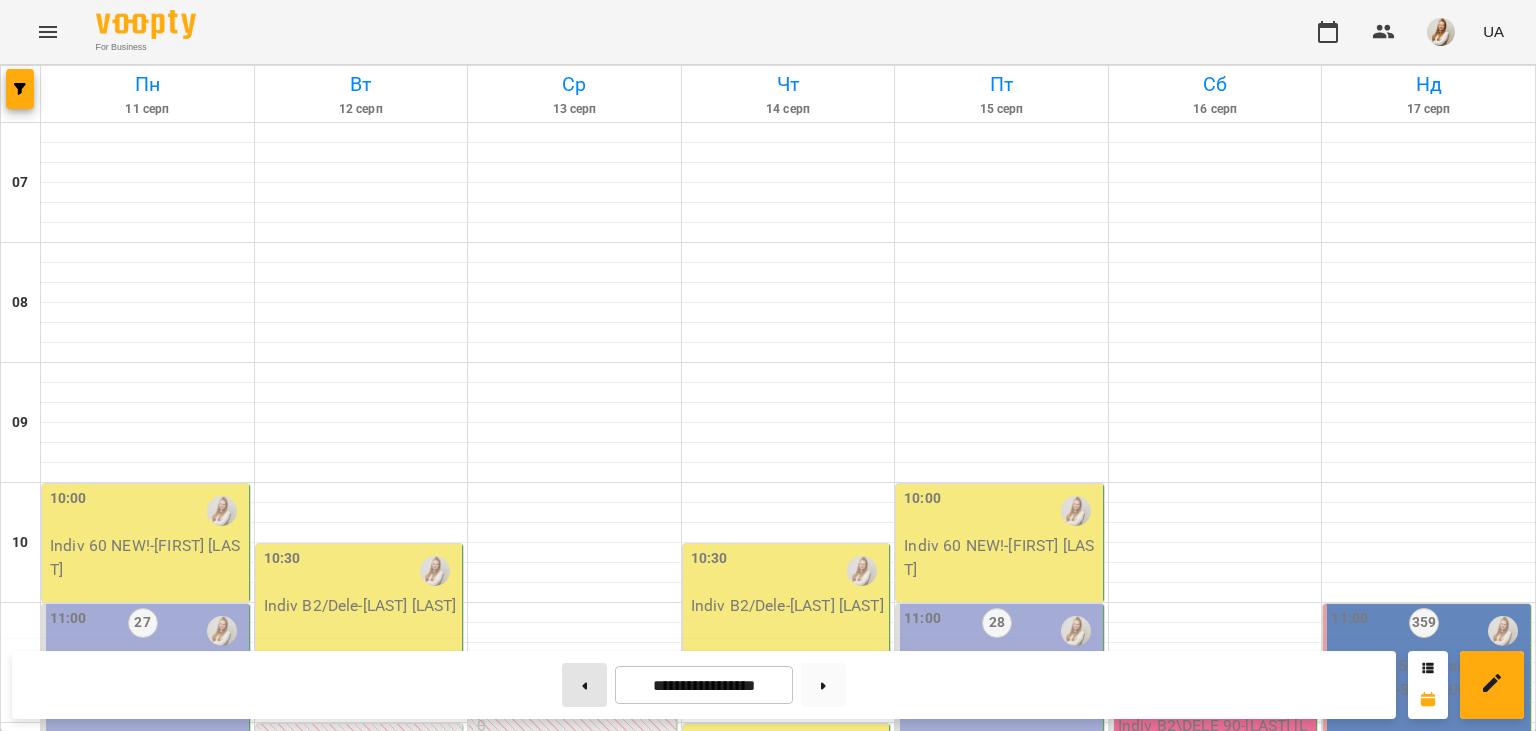 click at bounding box center [584, 685] 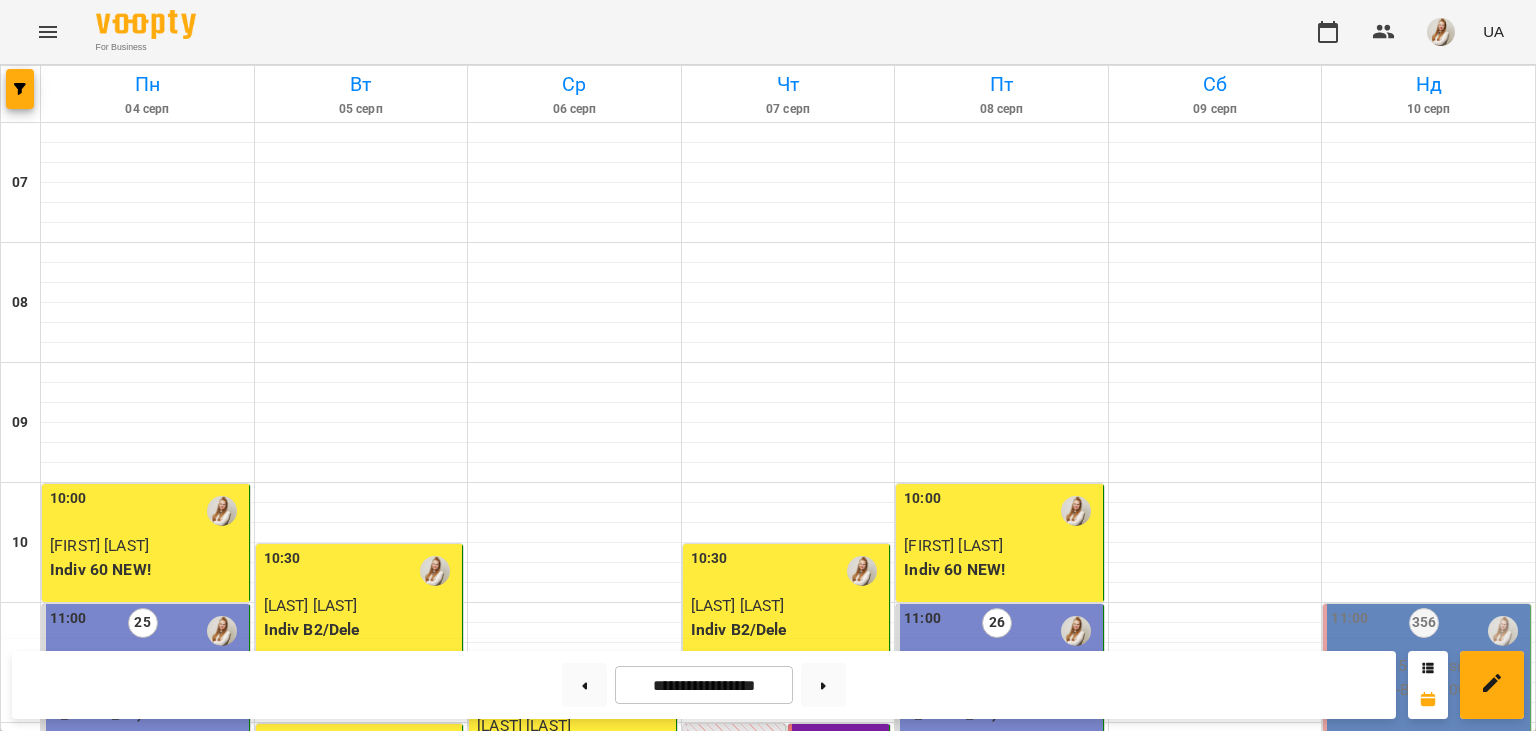 scroll, scrollTop: 840, scrollLeft: 0, axis: vertical 